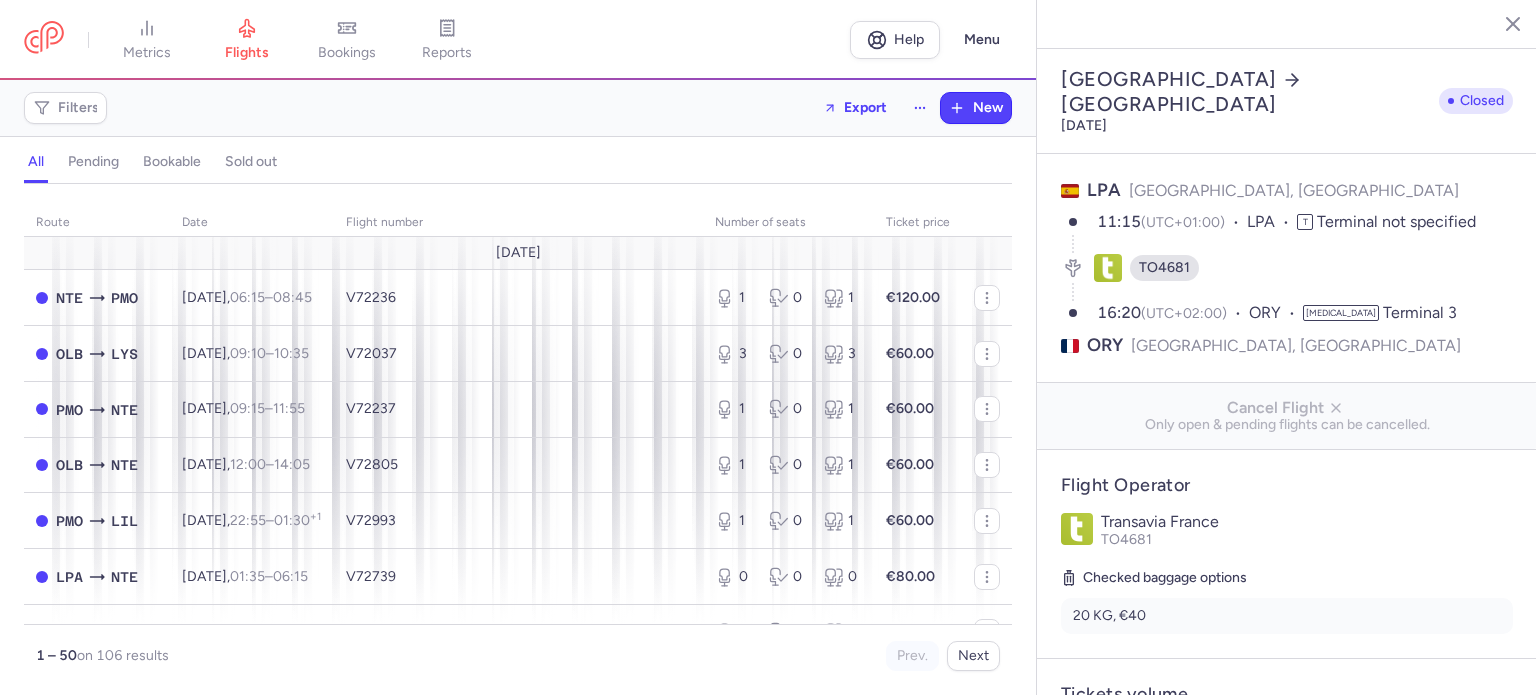 select on "days" 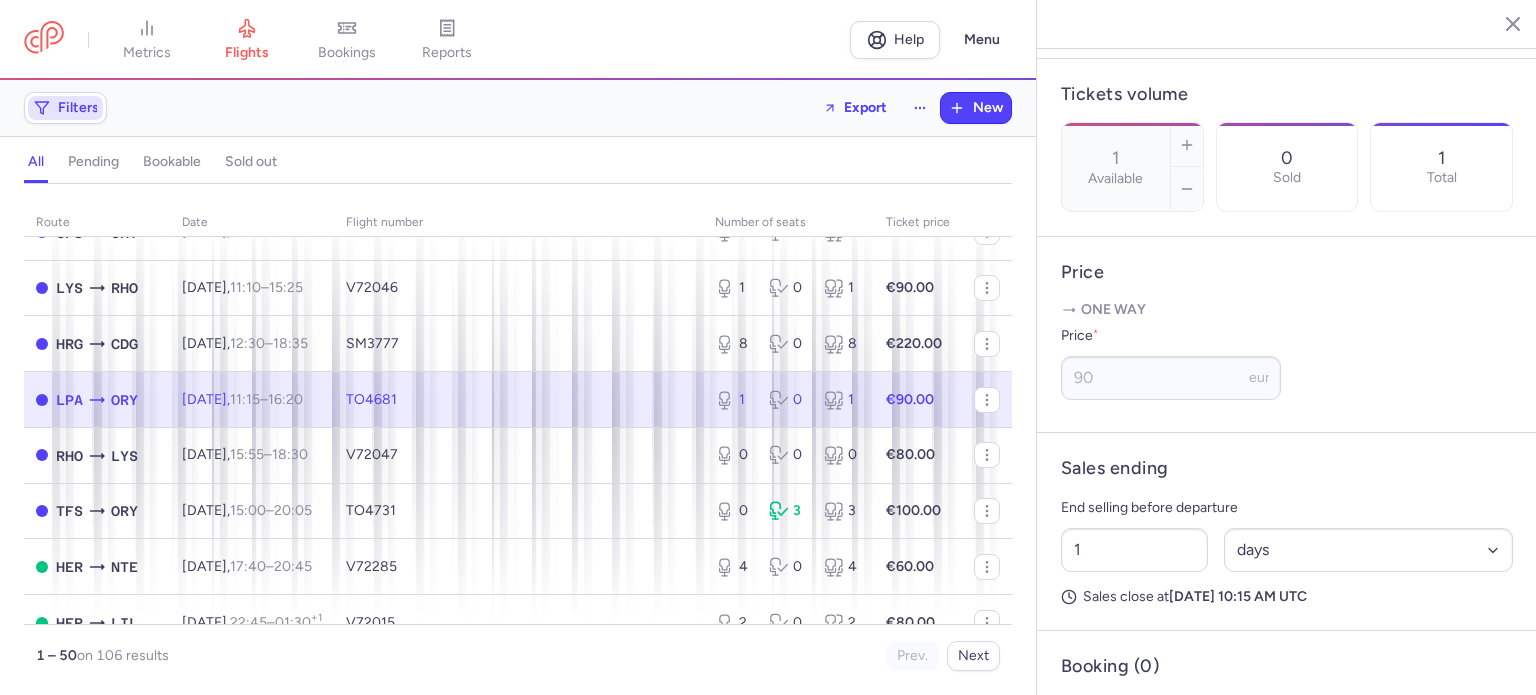 click on "Filters" at bounding box center (78, 108) 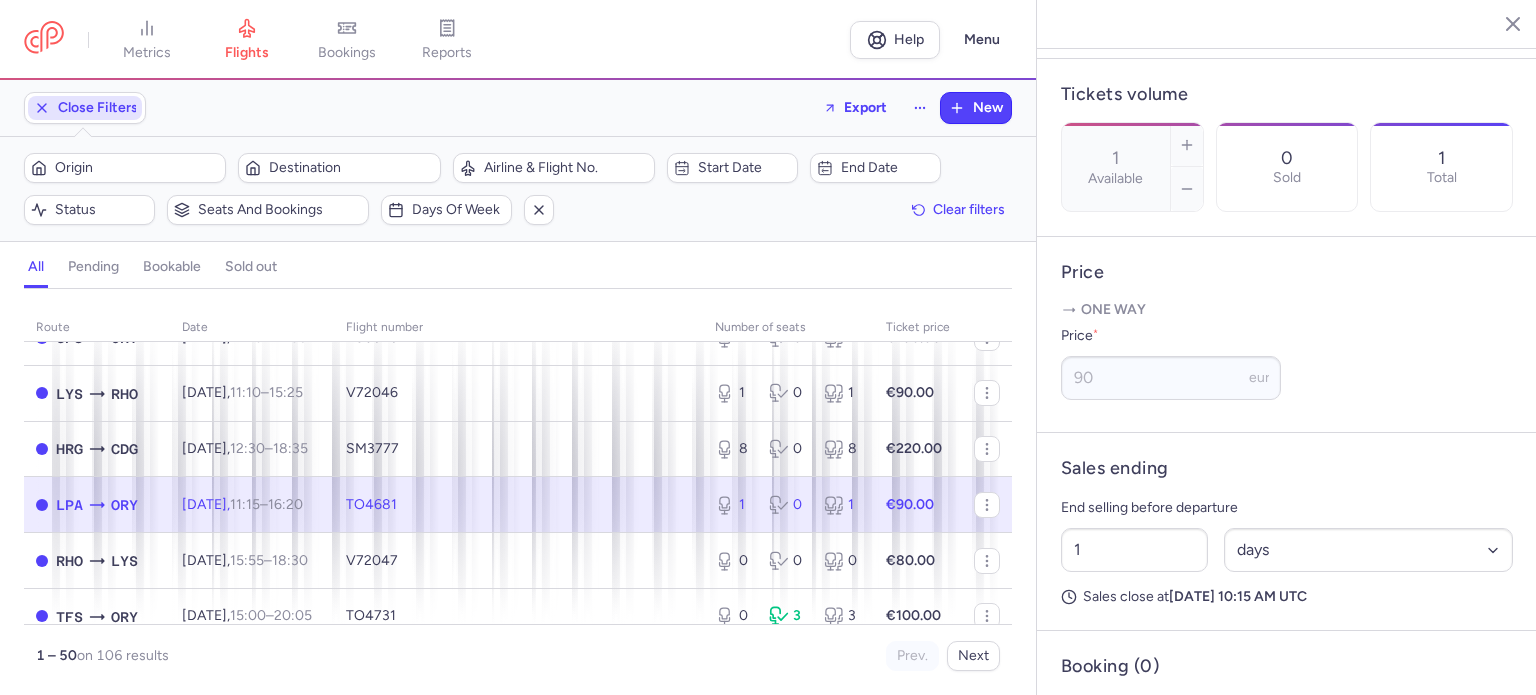 scroll, scrollTop: 0, scrollLeft: 0, axis: both 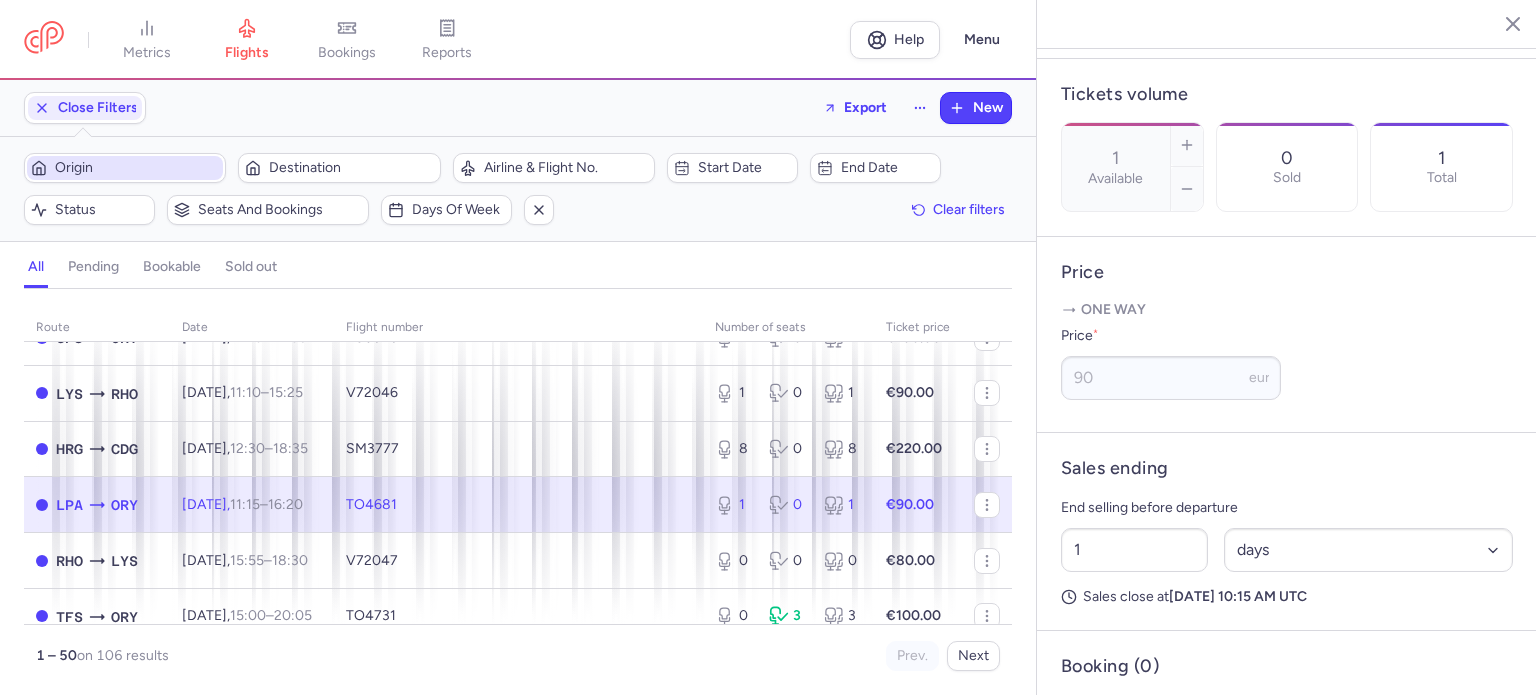 click on "Origin" at bounding box center [137, 168] 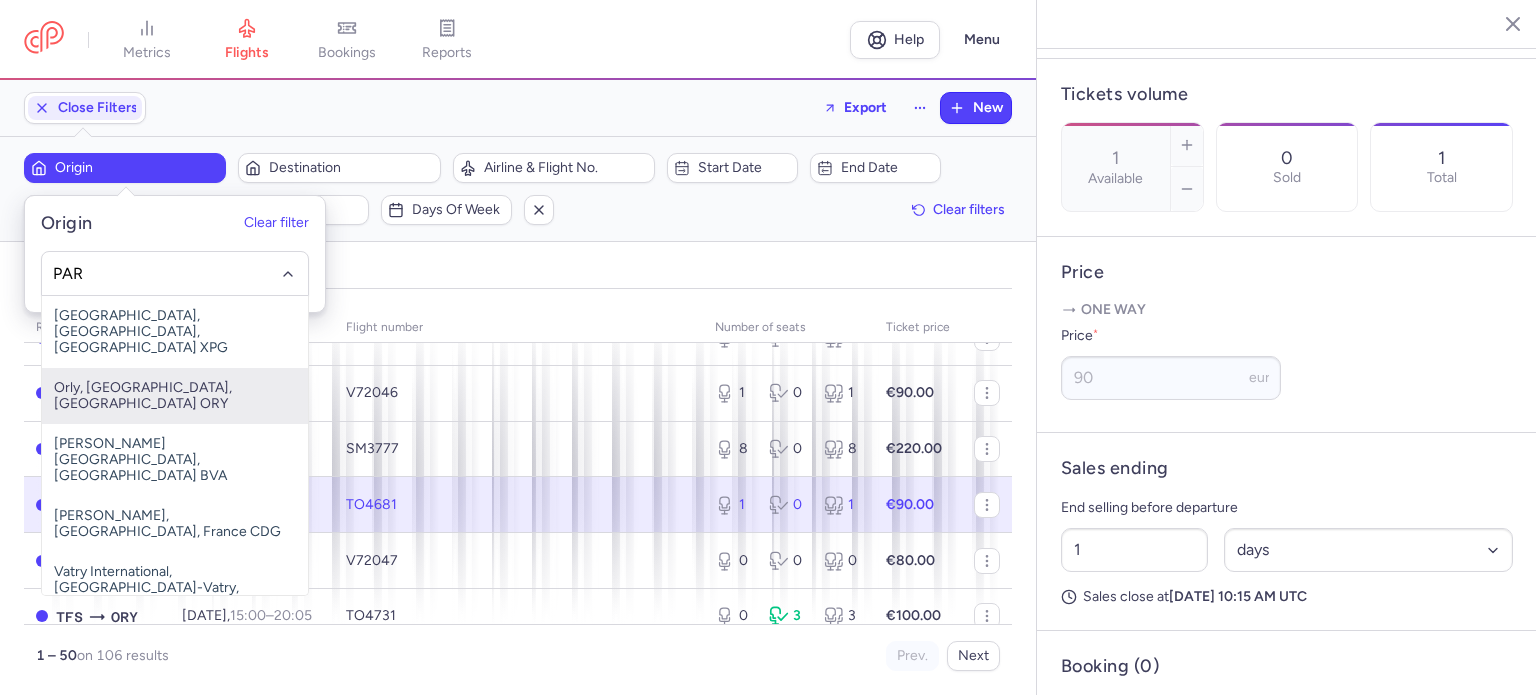 click on "Orly, [GEOGRAPHIC_DATA], [GEOGRAPHIC_DATA] ORY" at bounding box center [175, 396] 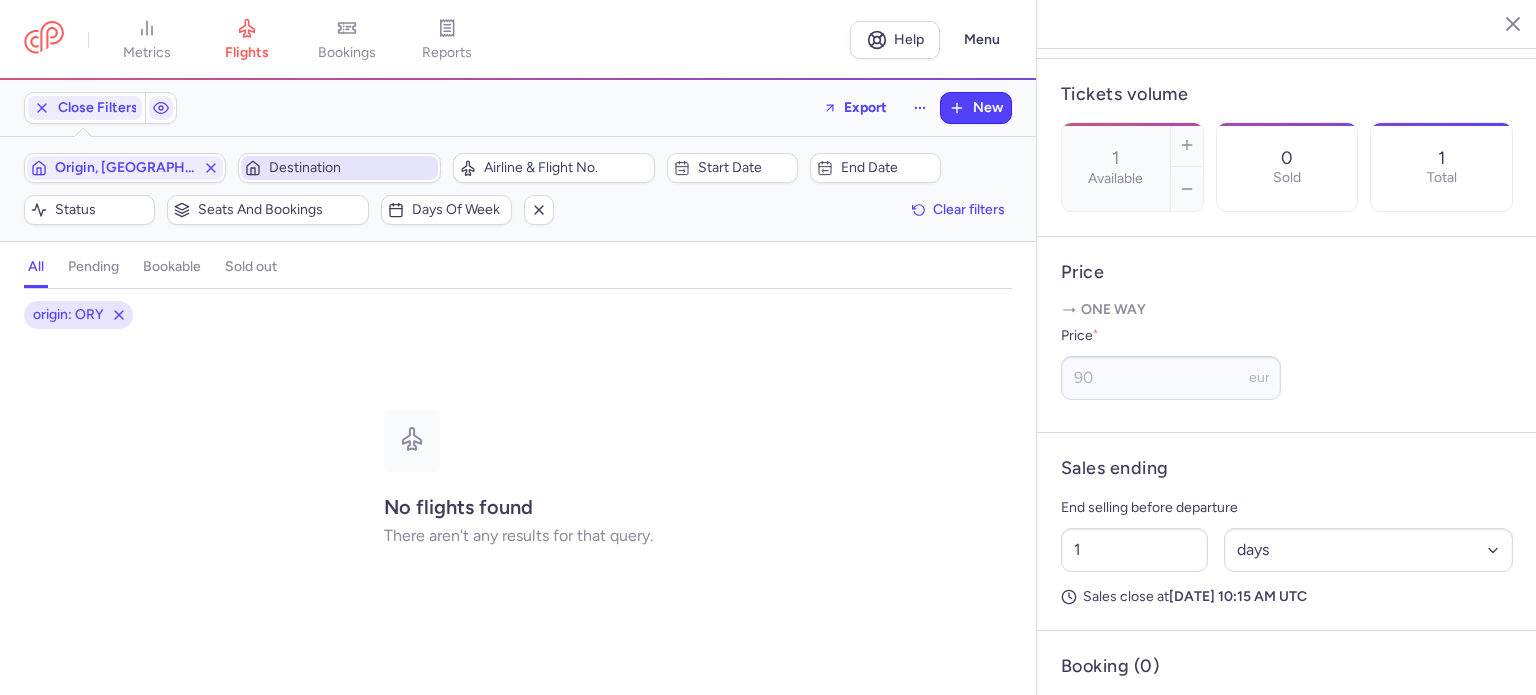 click on "Destination" at bounding box center [351, 168] 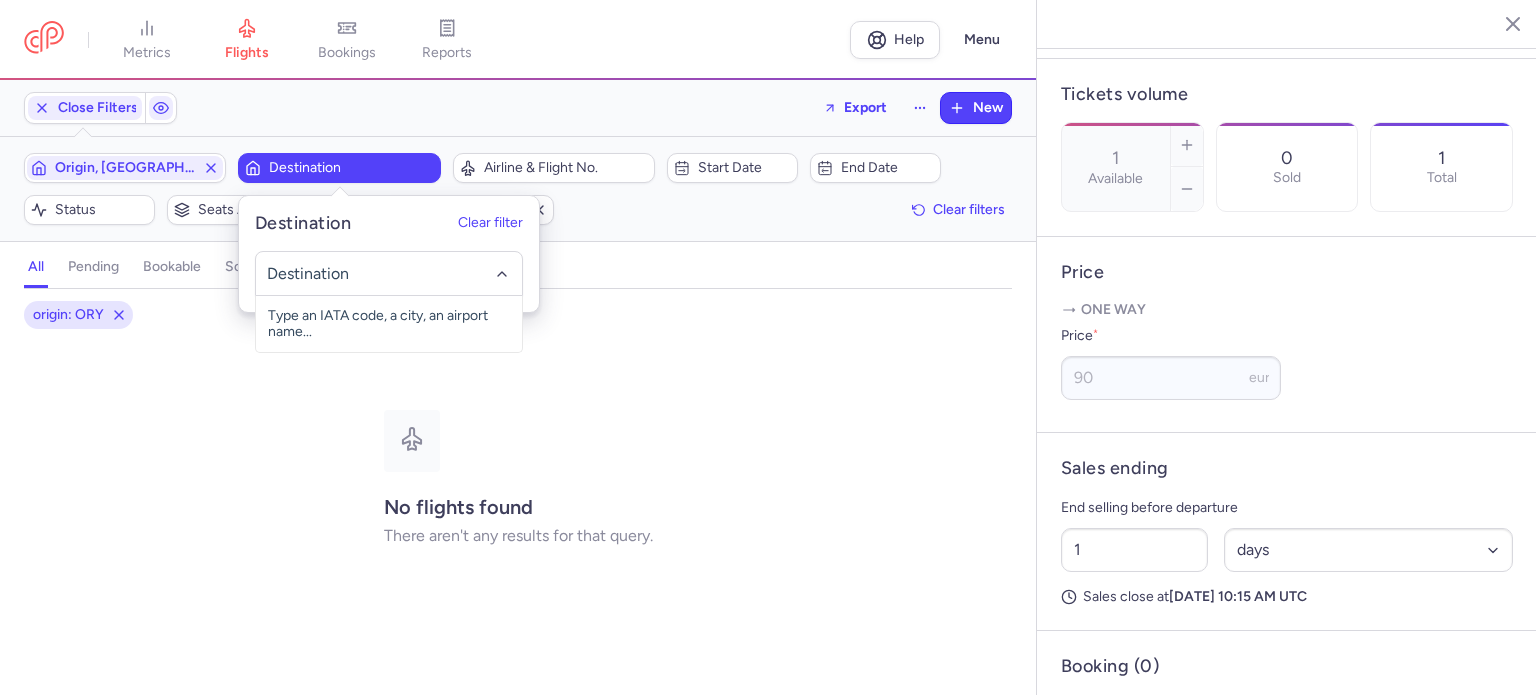 click on "No flights found There aren't any results for that query." at bounding box center [518, 478] 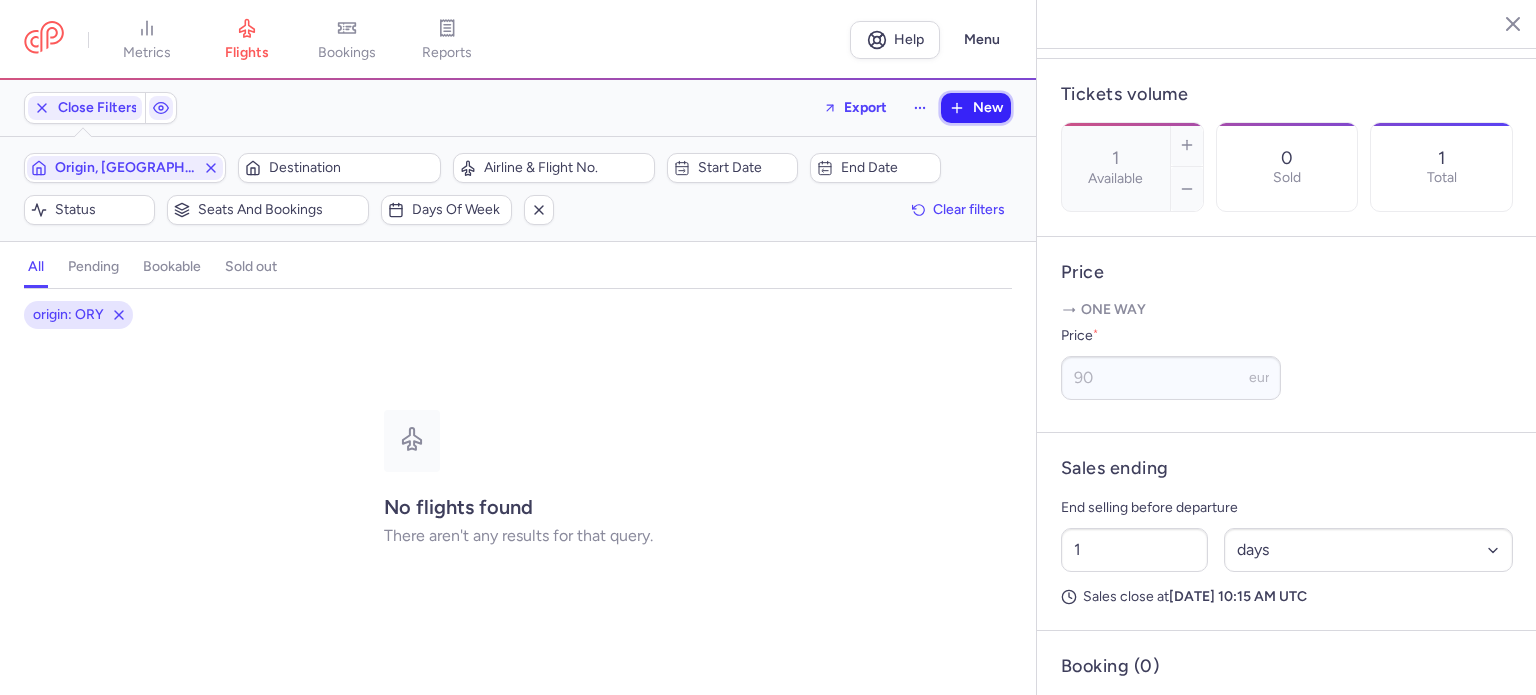 click on "New" at bounding box center [988, 108] 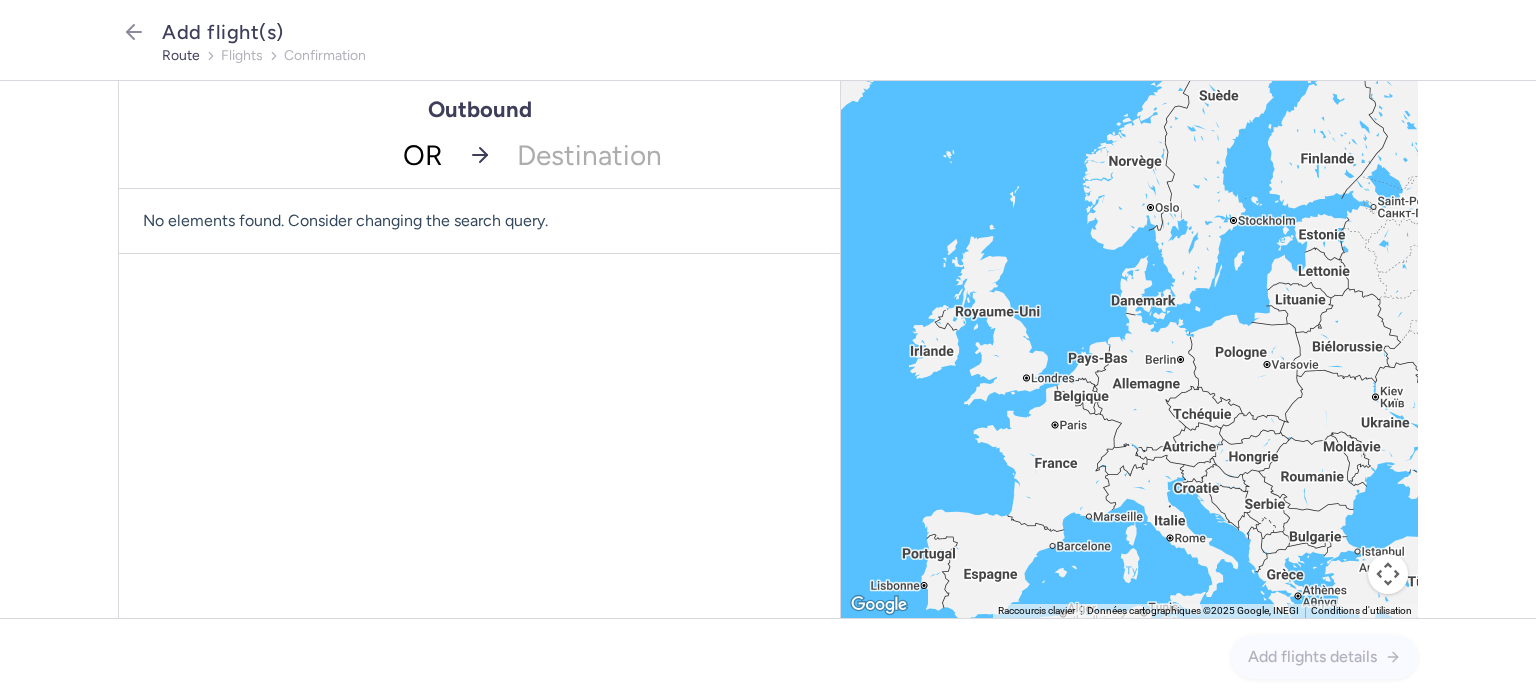 type on "ORY" 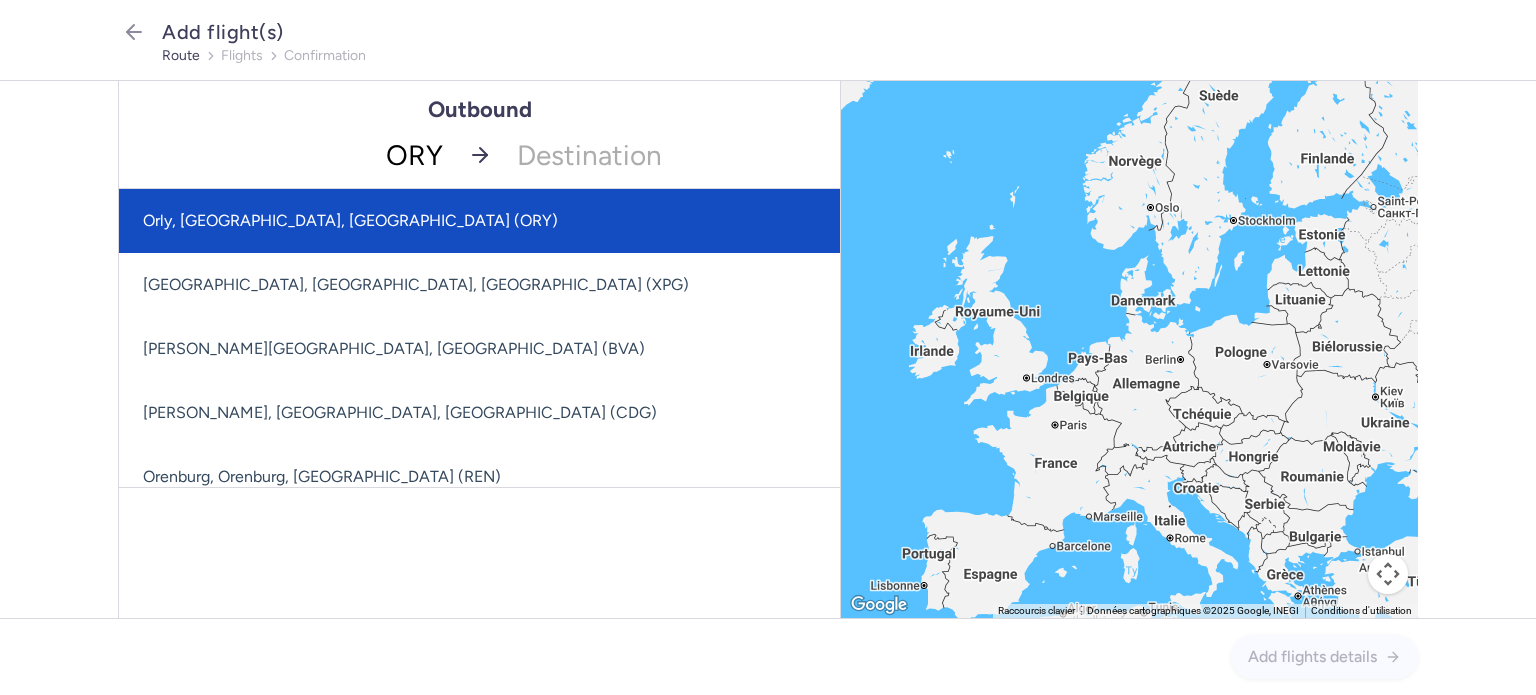 click on "Orly, [GEOGRAPHIC_DATA], [GEOGRAPHIC_DATA] (ORY)" at bounding box center (479, 221) 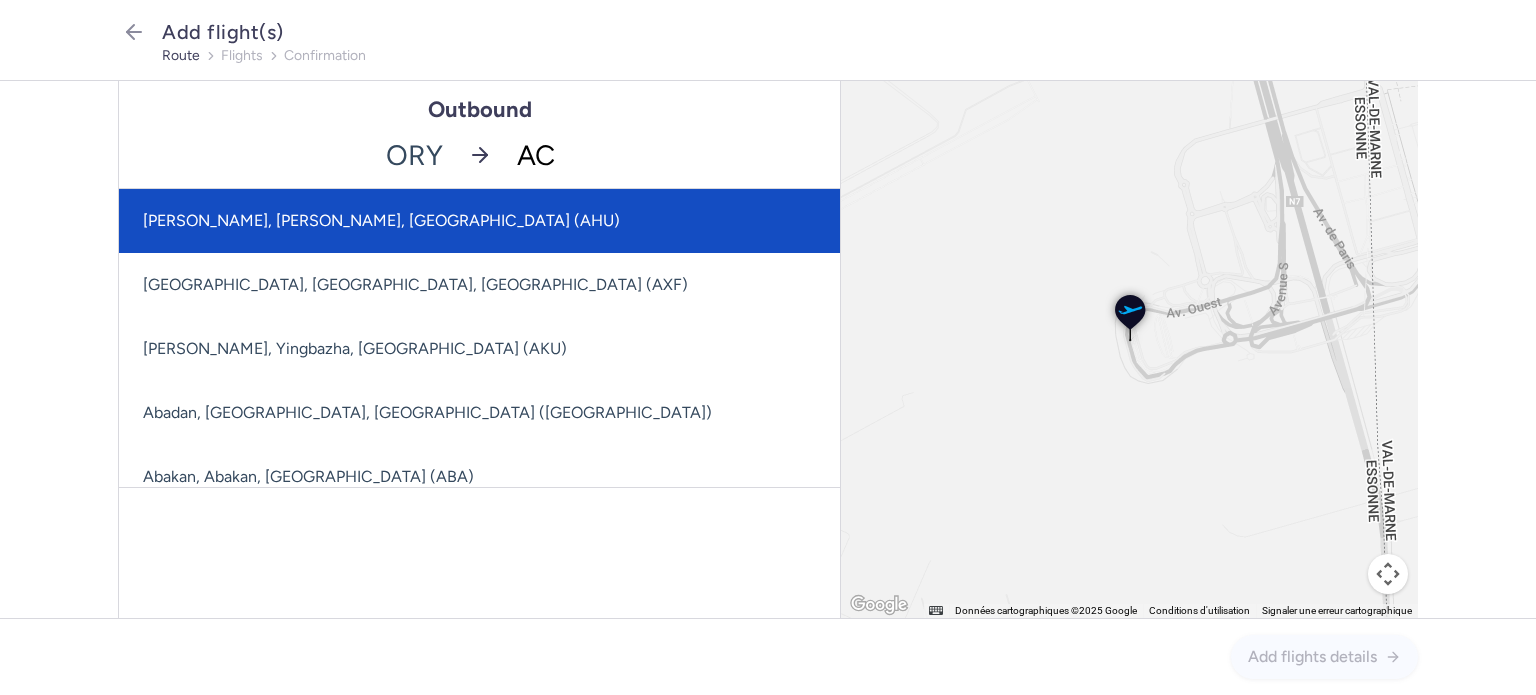 type on "ACE" 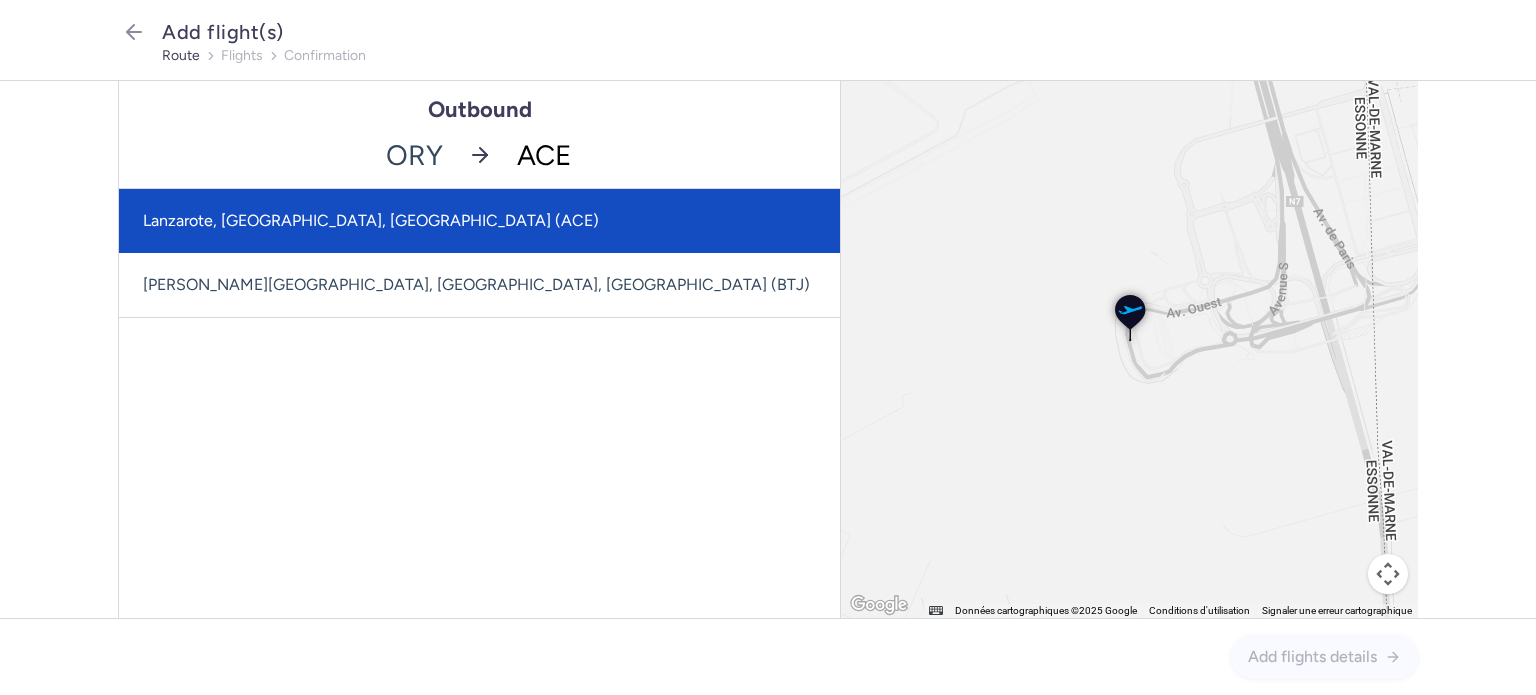 click on "Lanzarote, [GEOGRAPHIC_DATA], [GEOGRAPHIC_DATA] (ACE)" at bounding box center (479, 221) 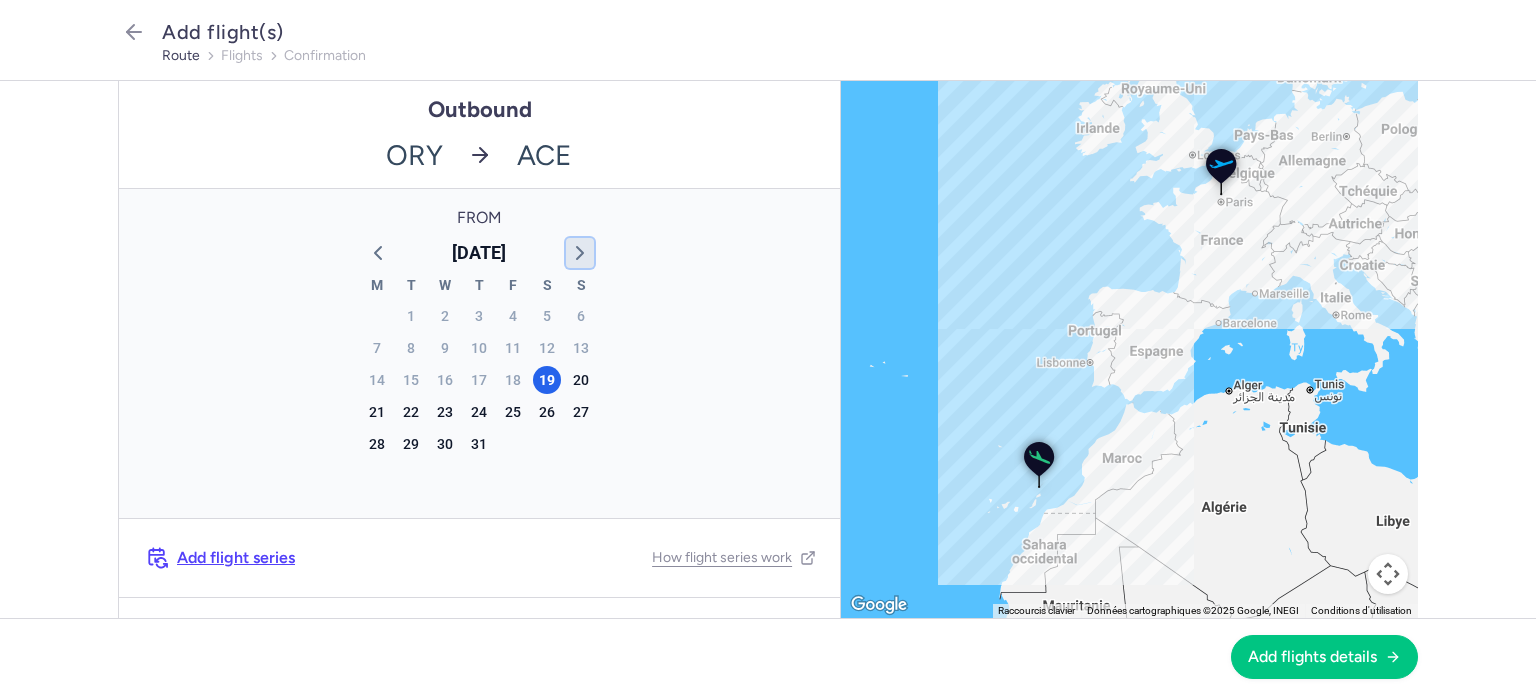 click 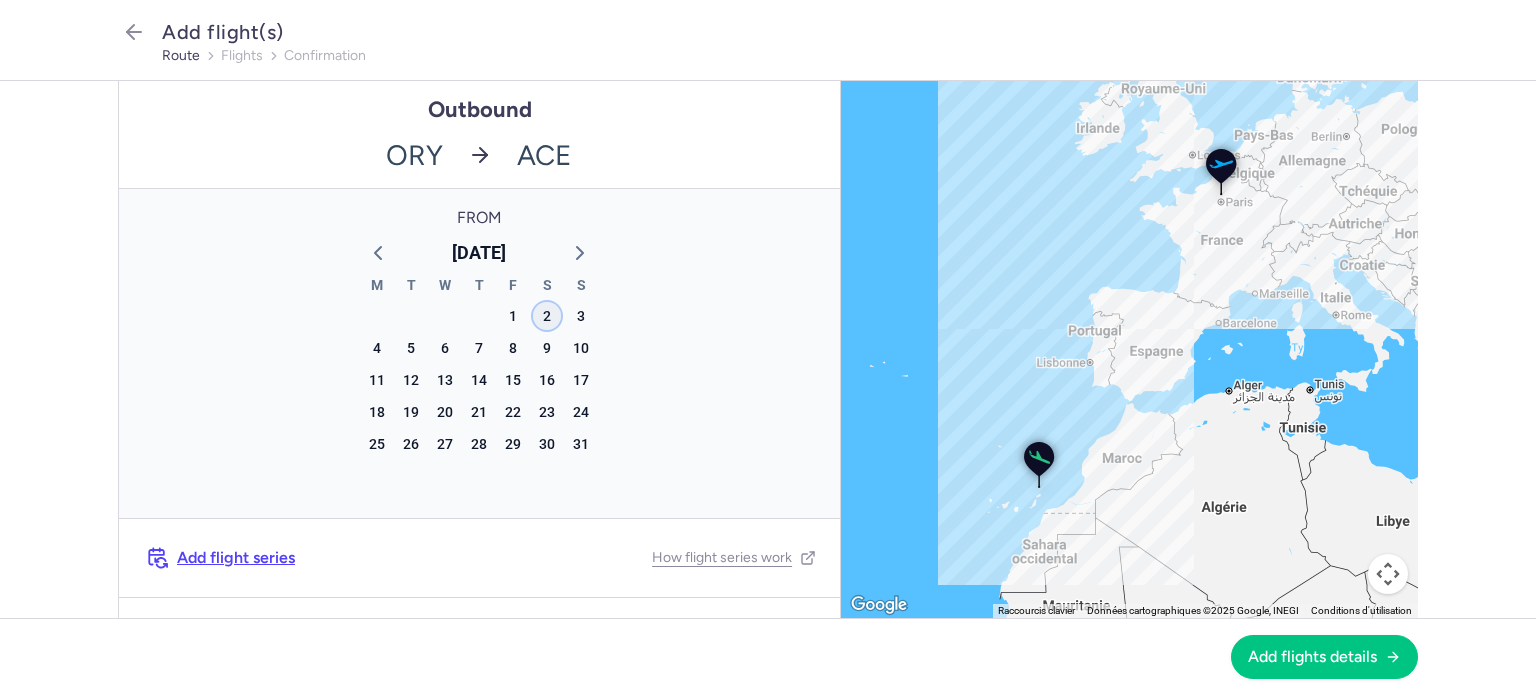 click on "2" 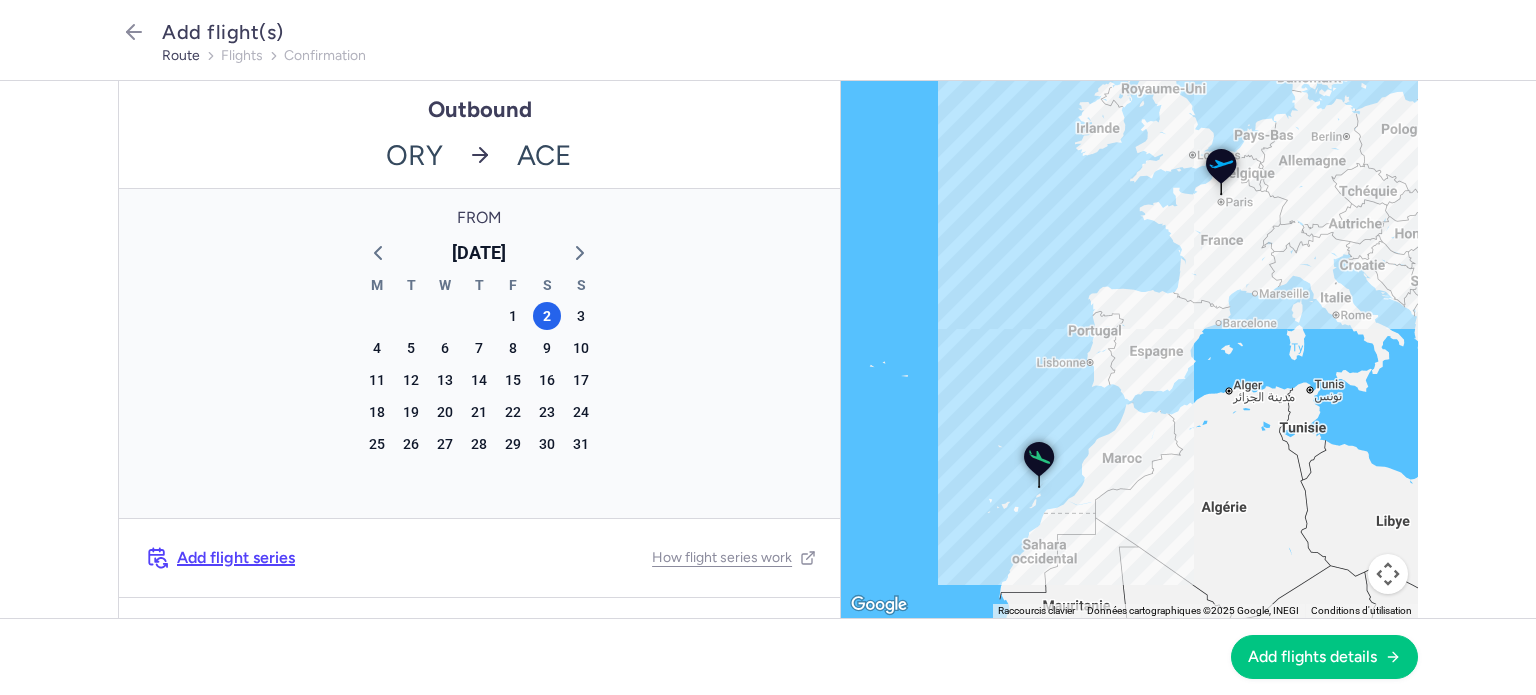 click on "Add flight series" at bounding box center [236, 558] 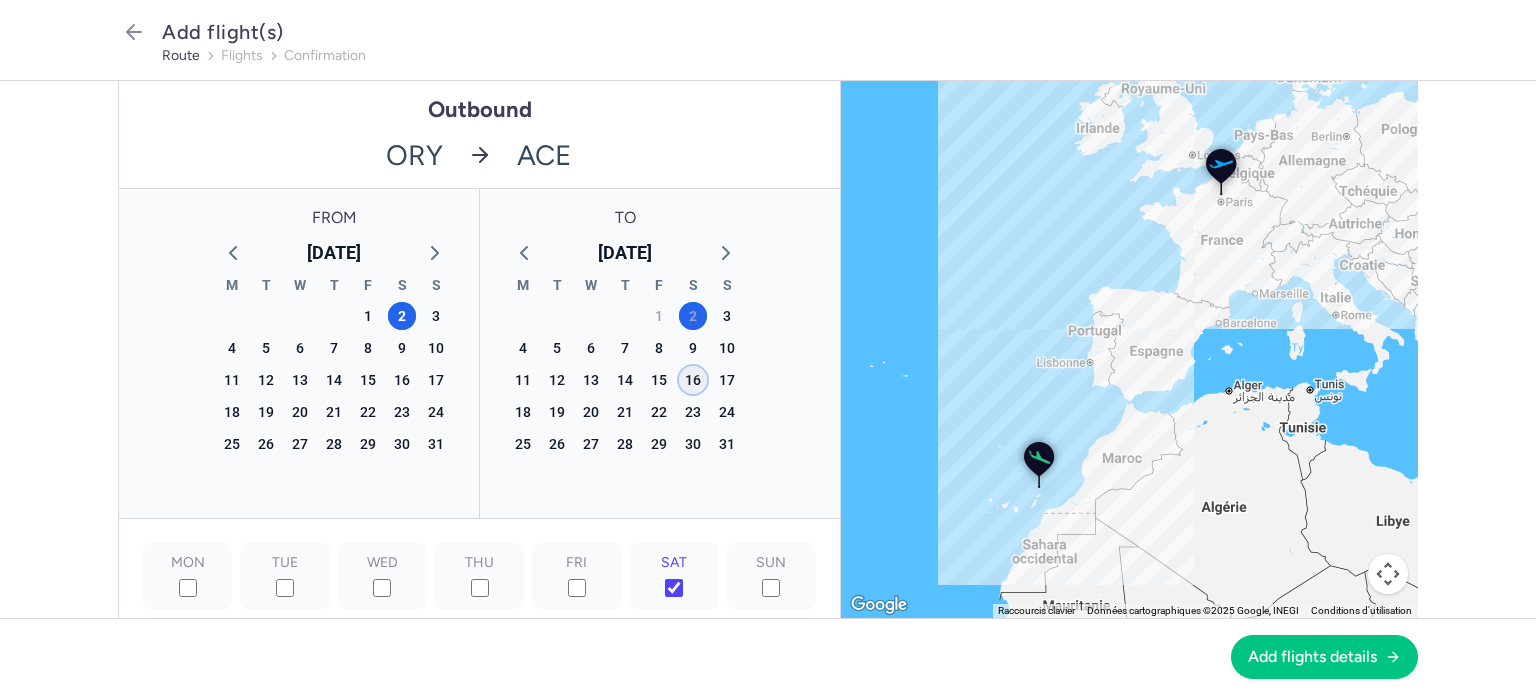 click on "16" 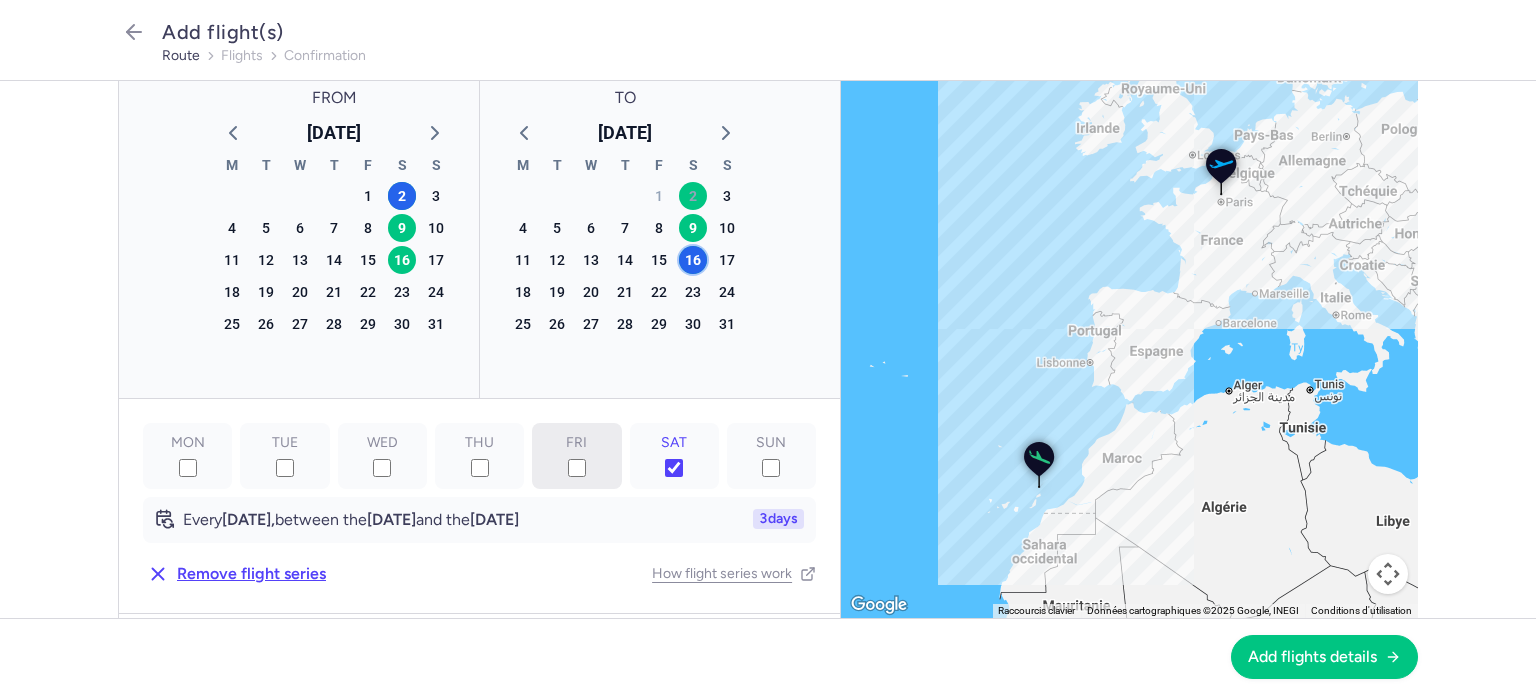 scroll, scrollTop: 262, scrollLeft: 0, axis: vertical 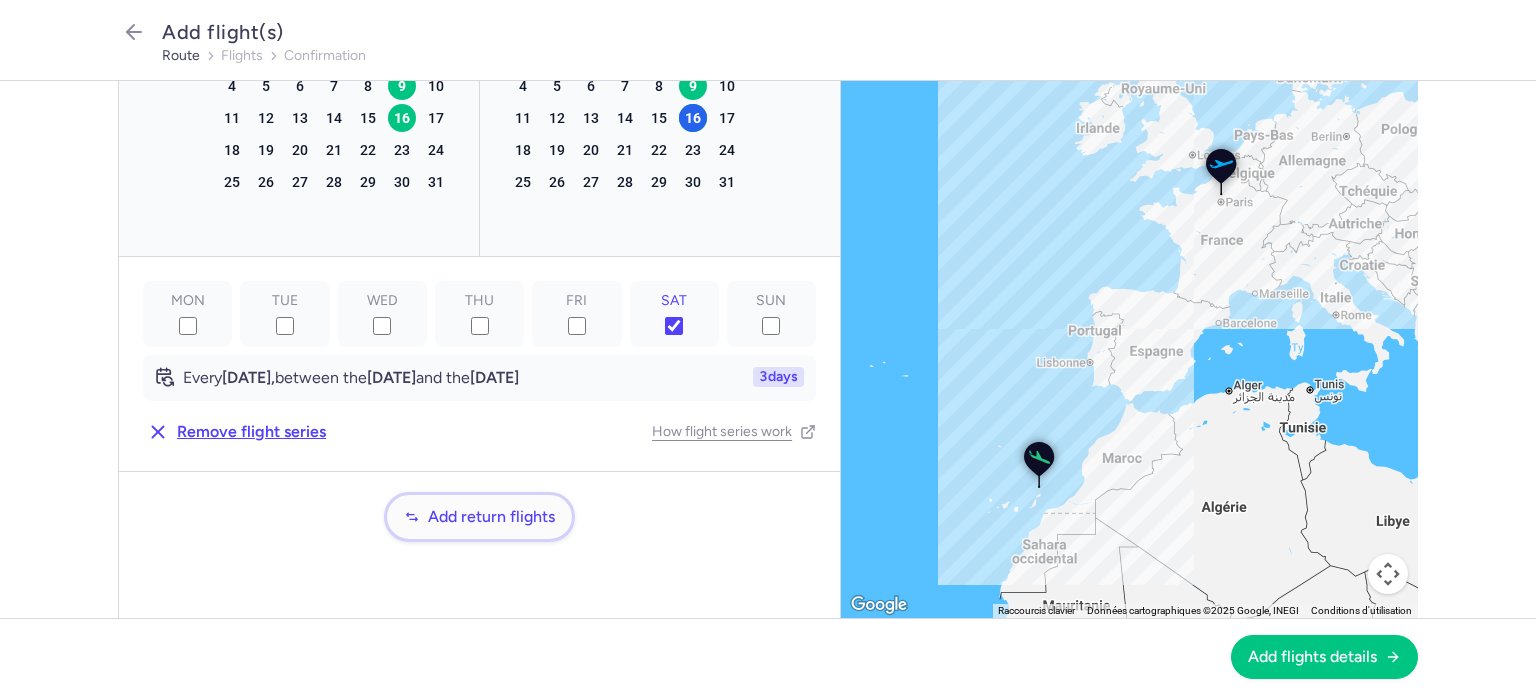 click on "Add return flights" at bounding box center [479, 517] 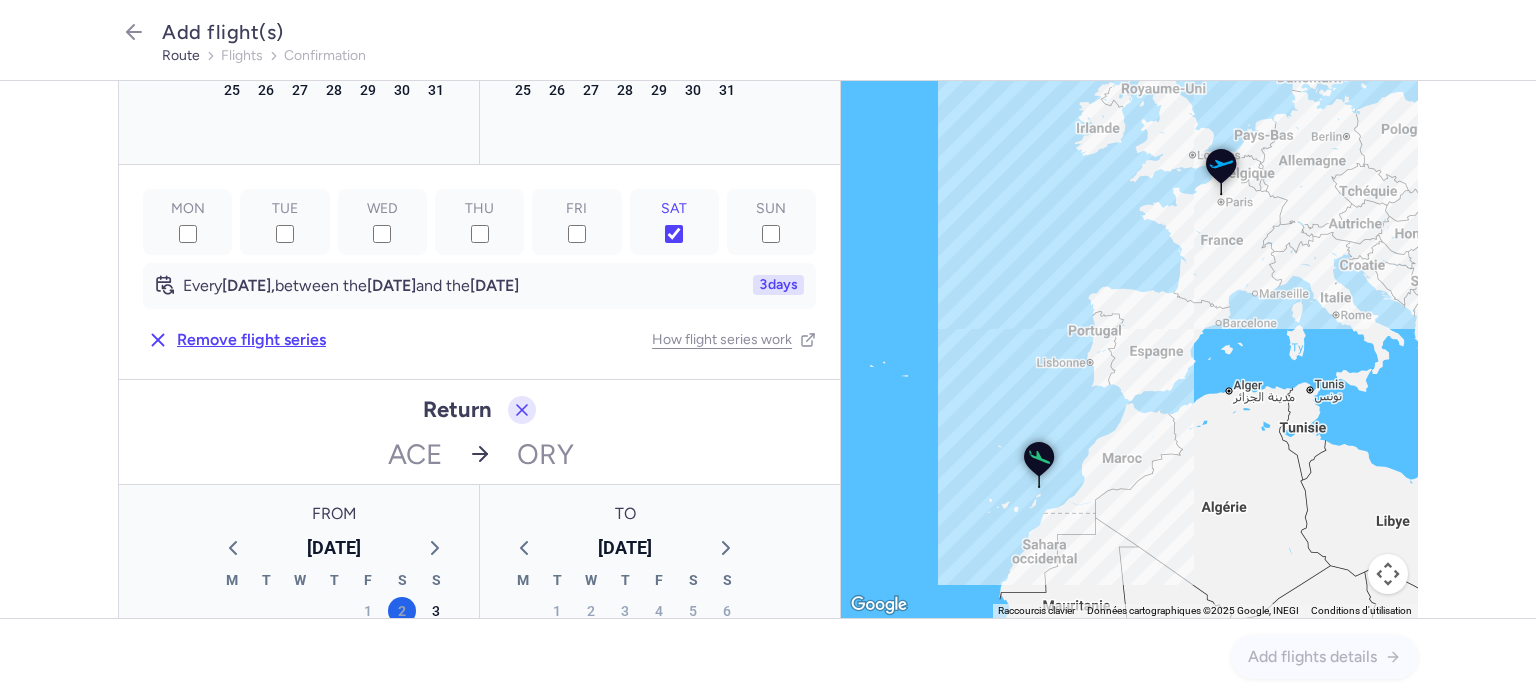 scroll, scrollTop: 562, scrollLeft: 0, axis: vertical 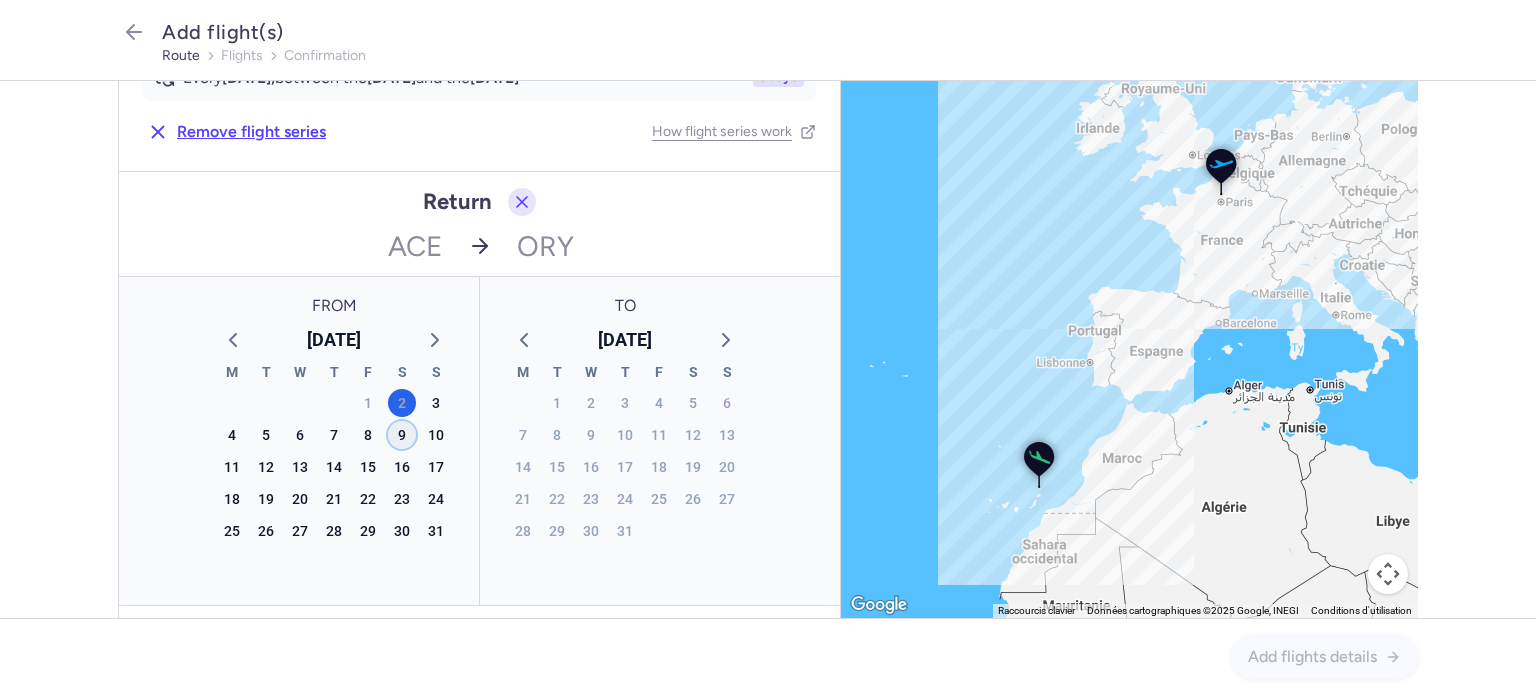 click on "9" 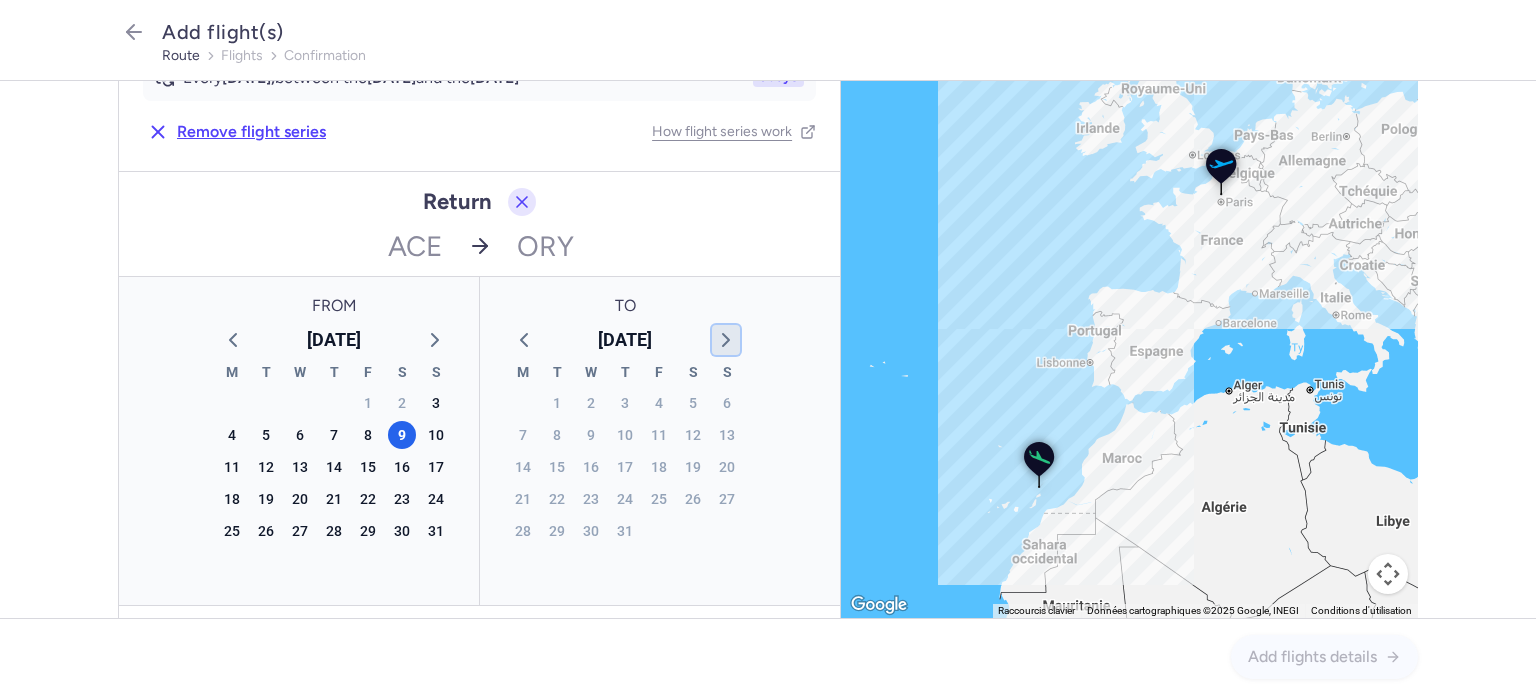 click 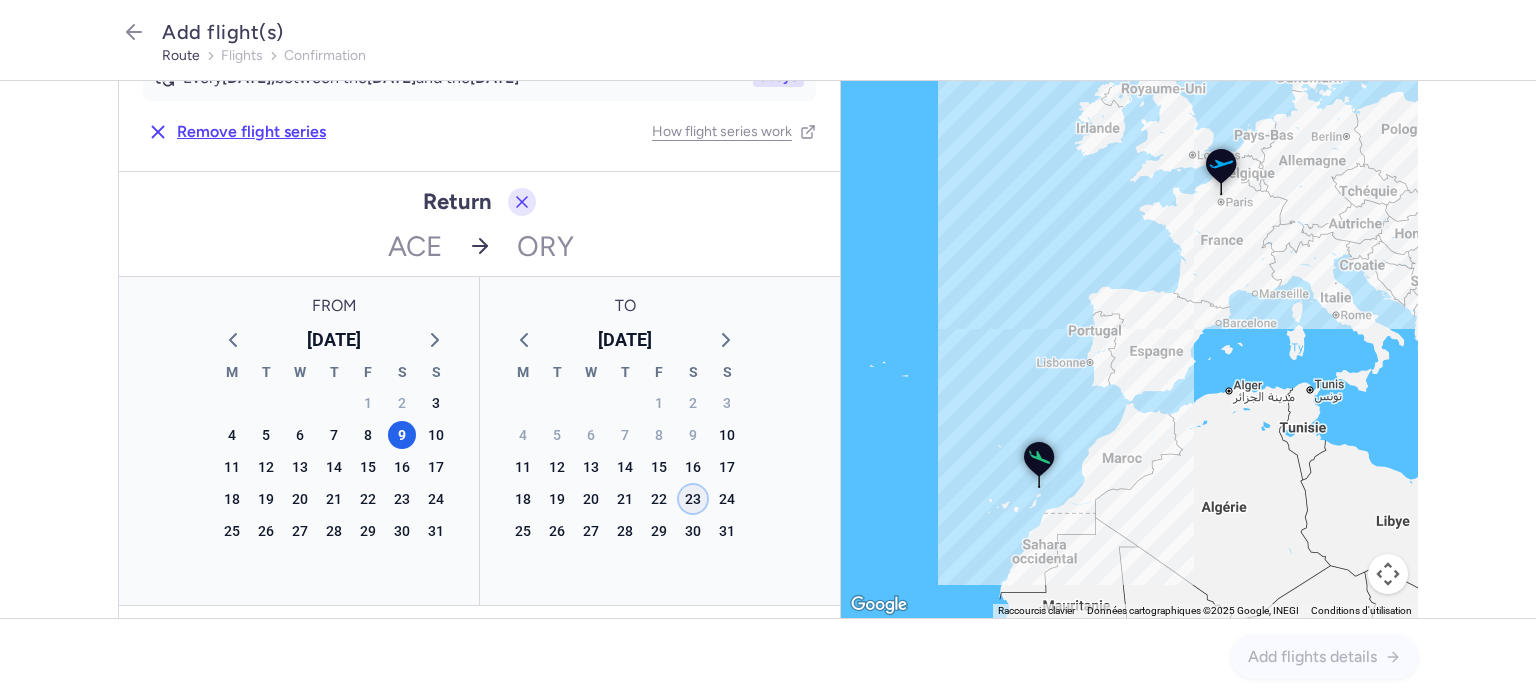 click on "23" 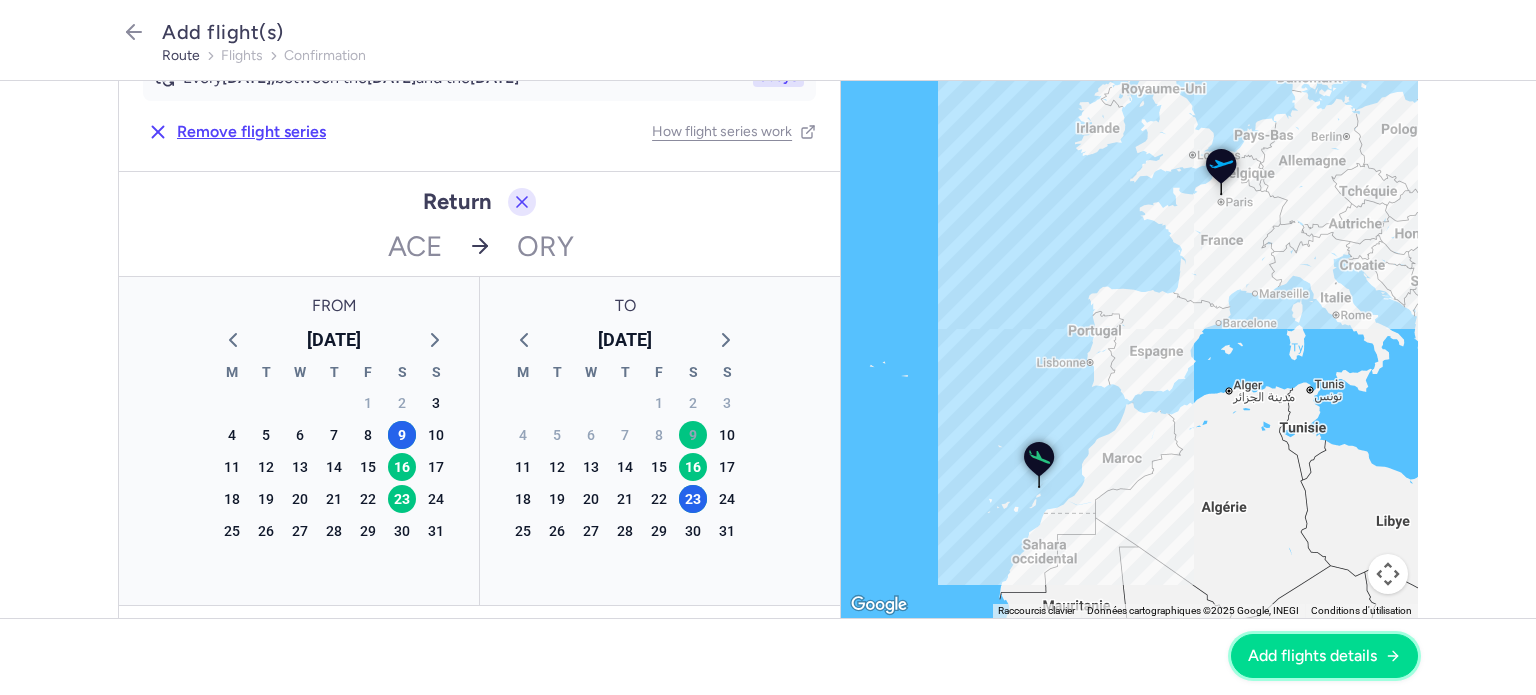 click on "Add flights details" at bounding box center (1324, 656) 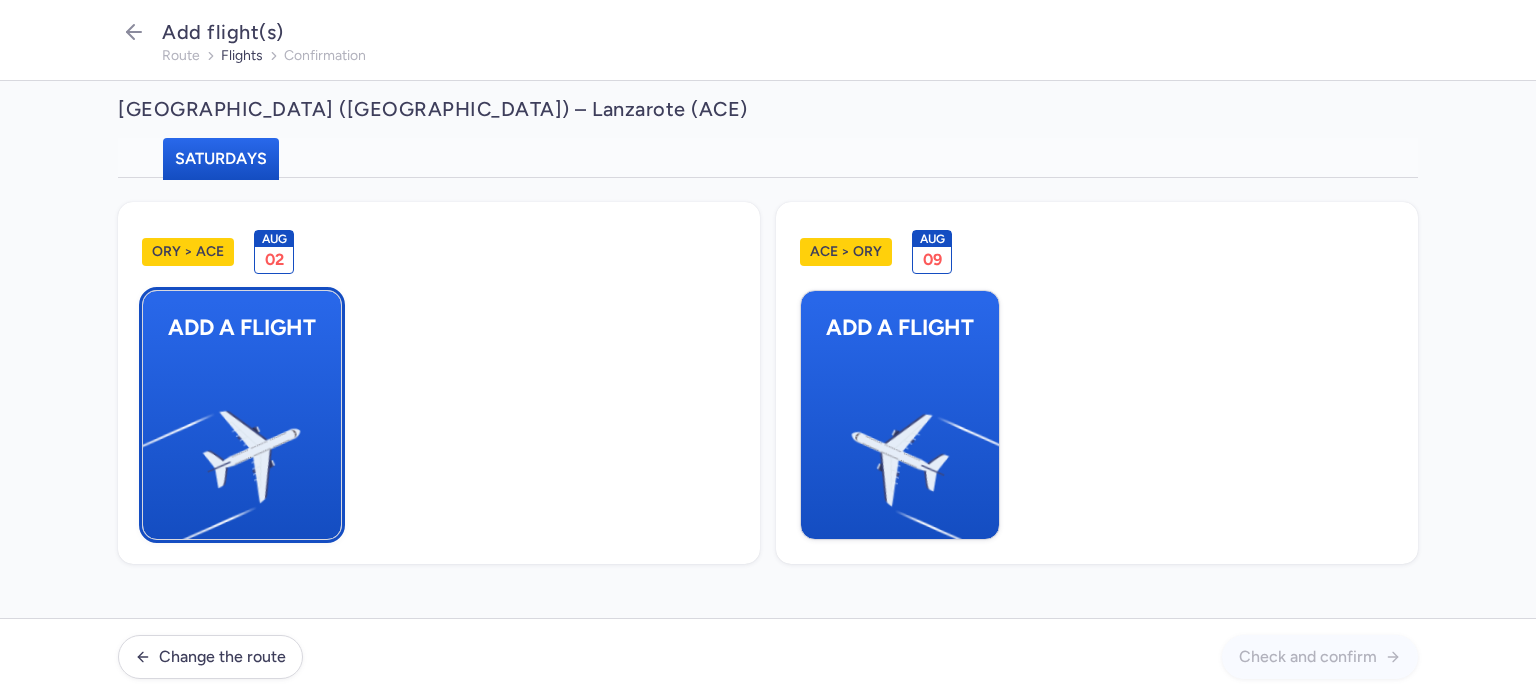 click at bounding box center [153, 448] 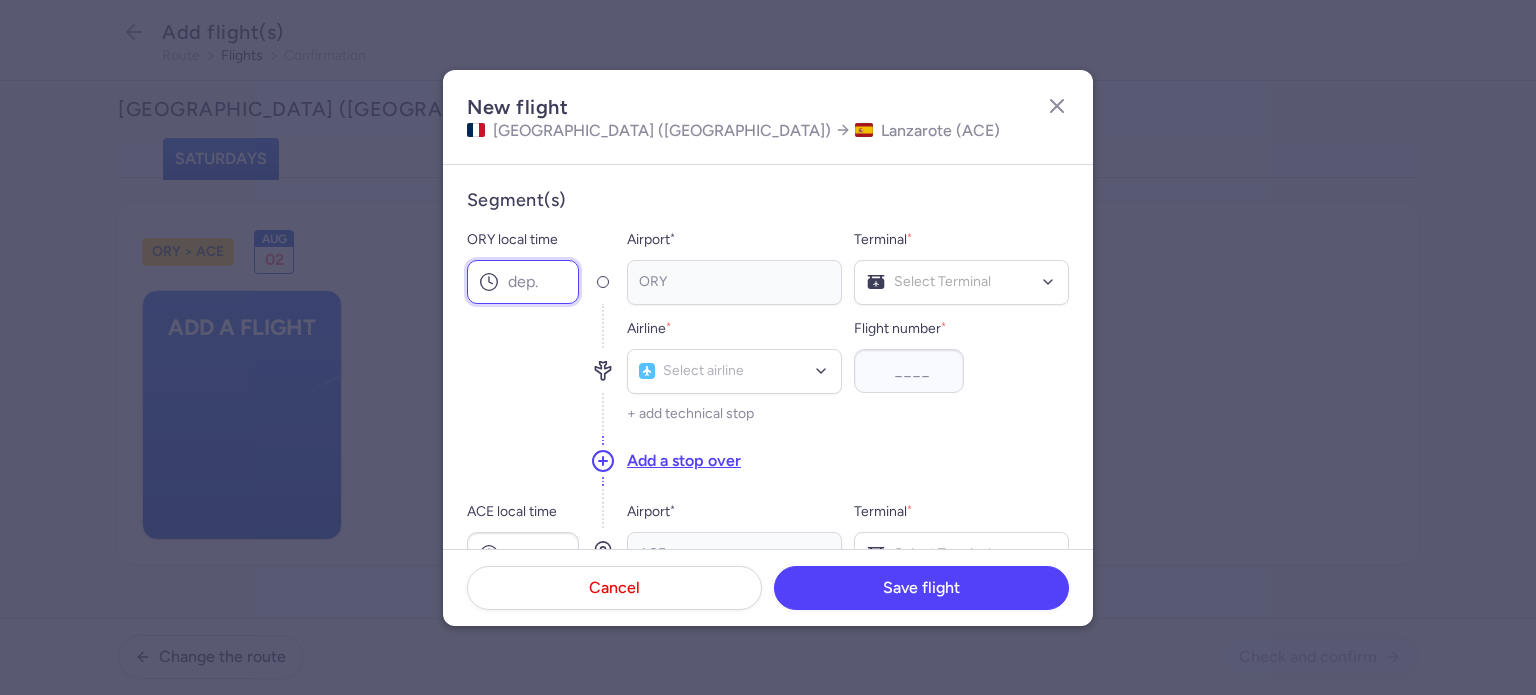 click on "ORY local time" at bounding box center (523, 282) 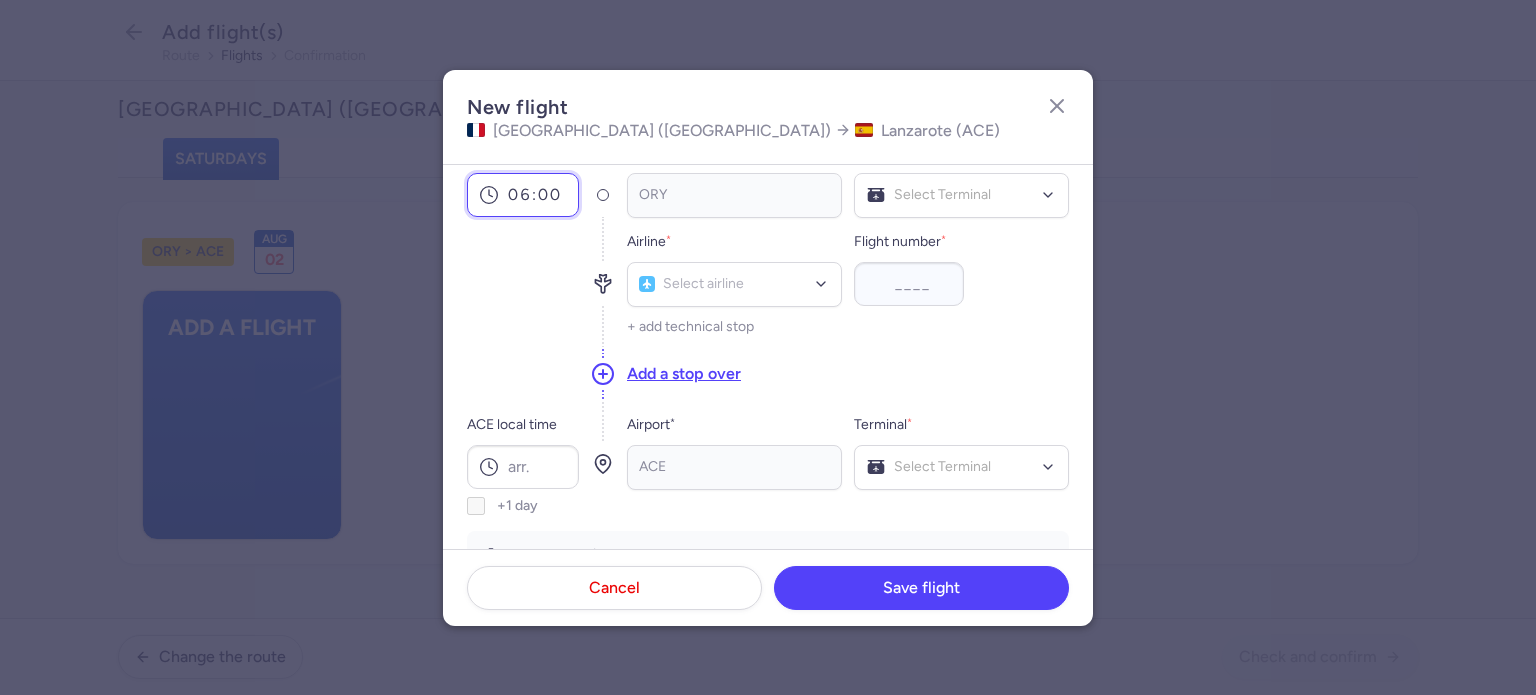 scroll, scrollTop: 200, scrollLeft: 0, axis: vertical 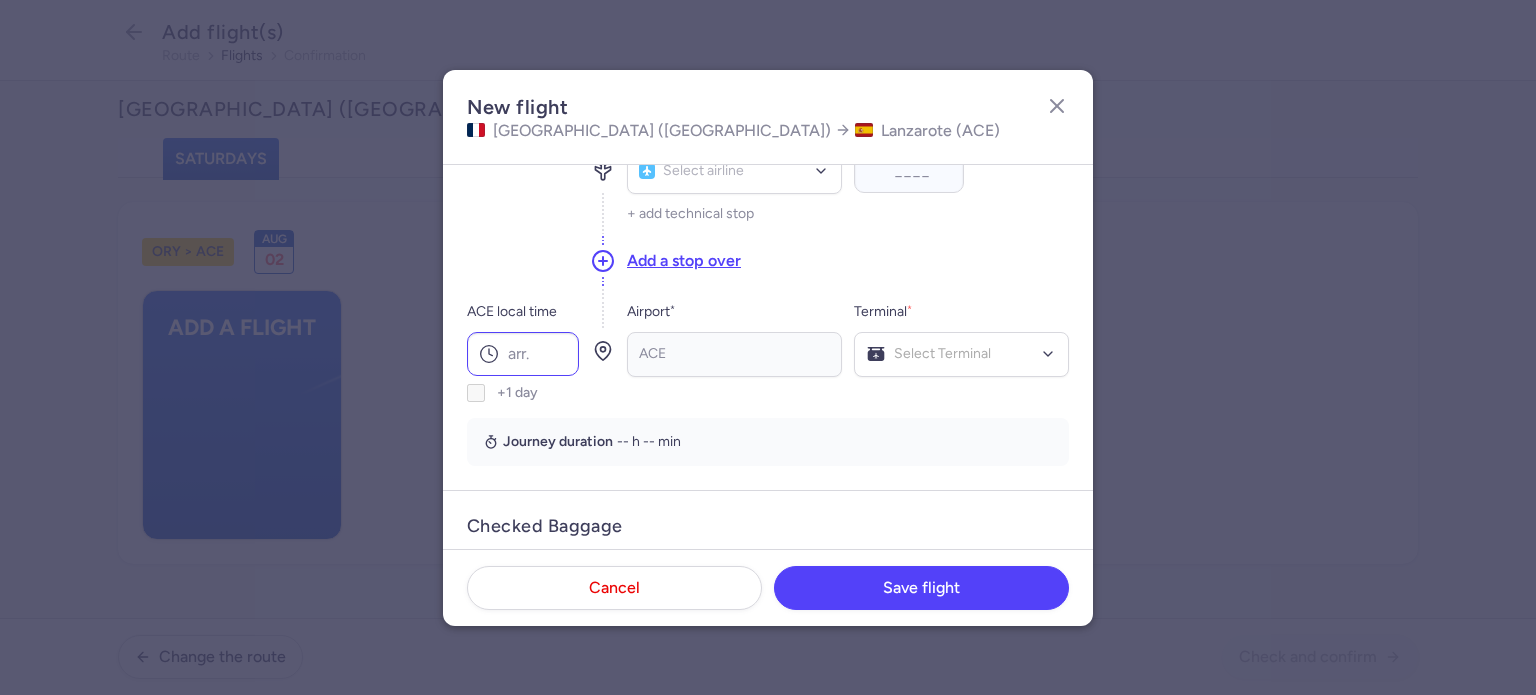 type on "06:00" 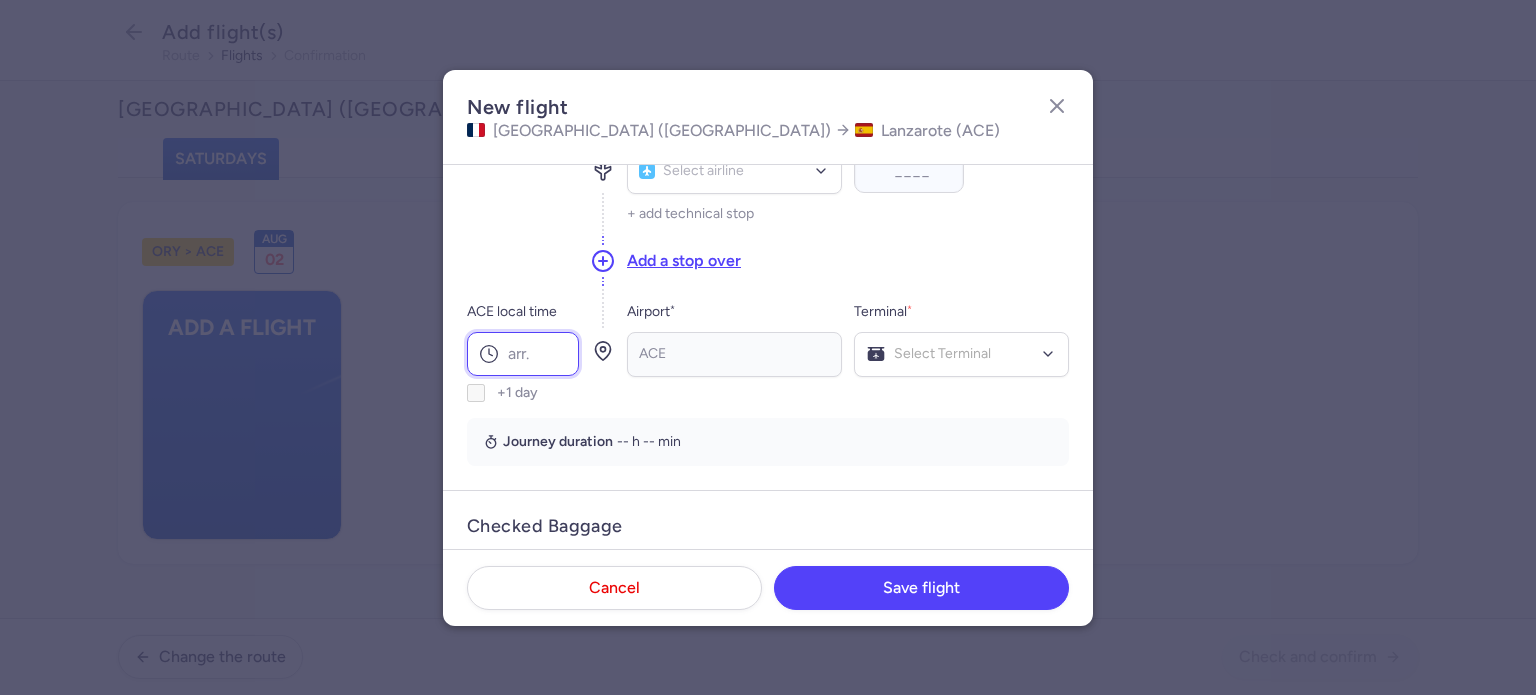 click on "ACE local time" at bounding box center (523, 354) 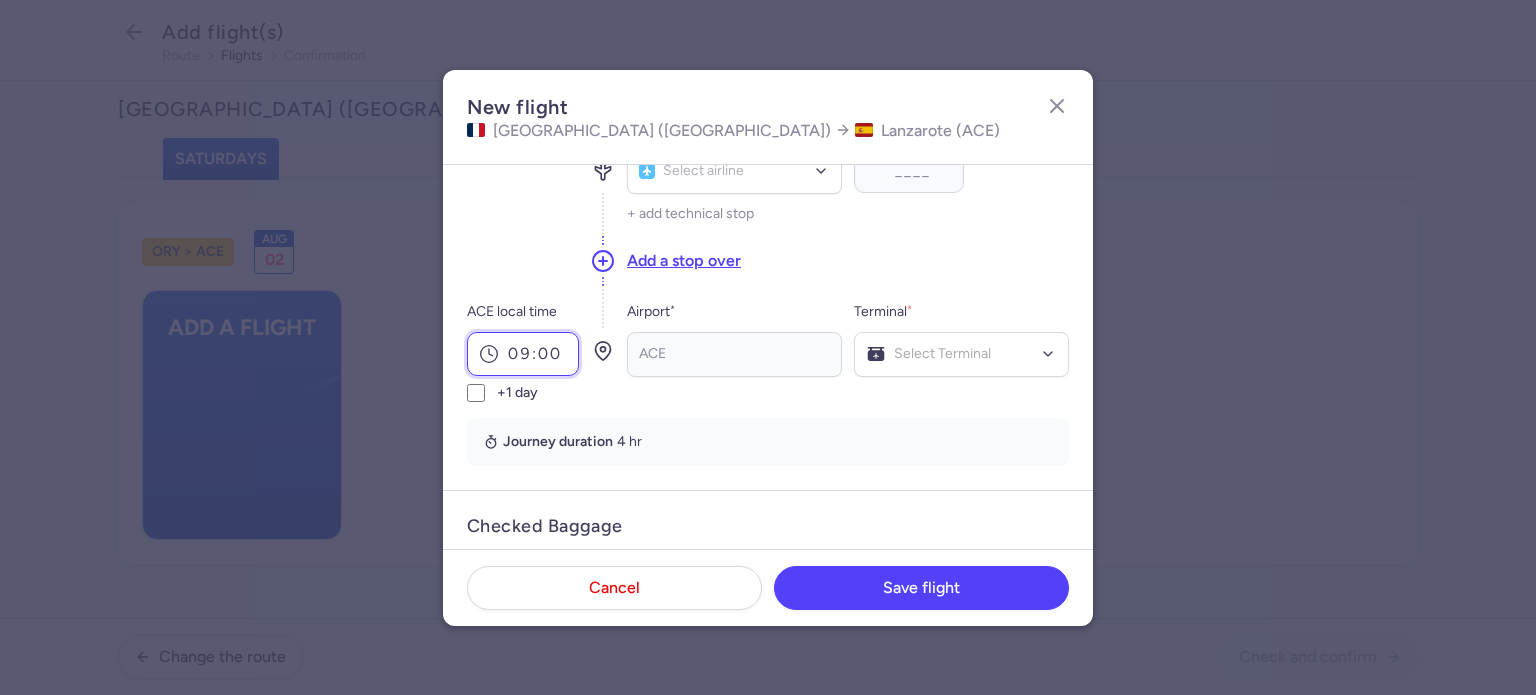scroll, scrollTop: 0, scrollLeft: 0, axis: both 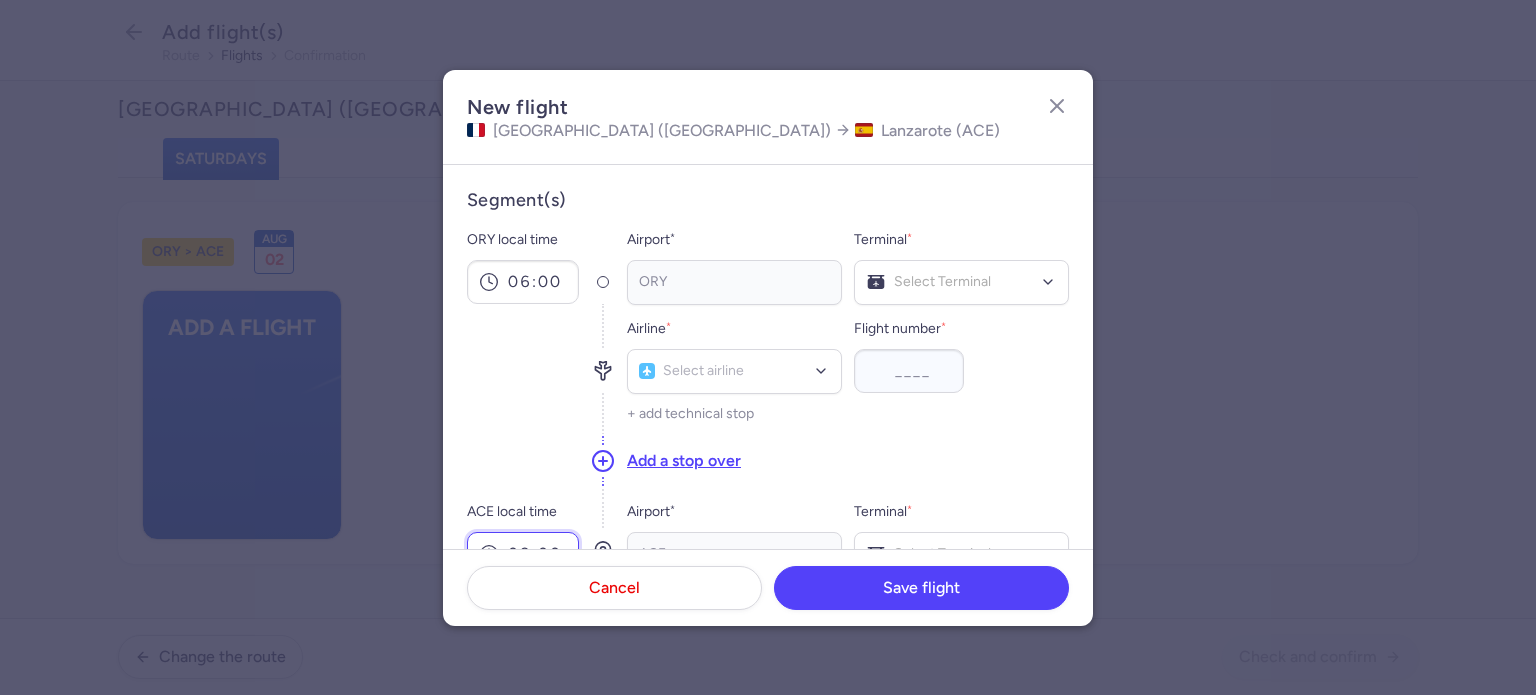 type on "09:00" 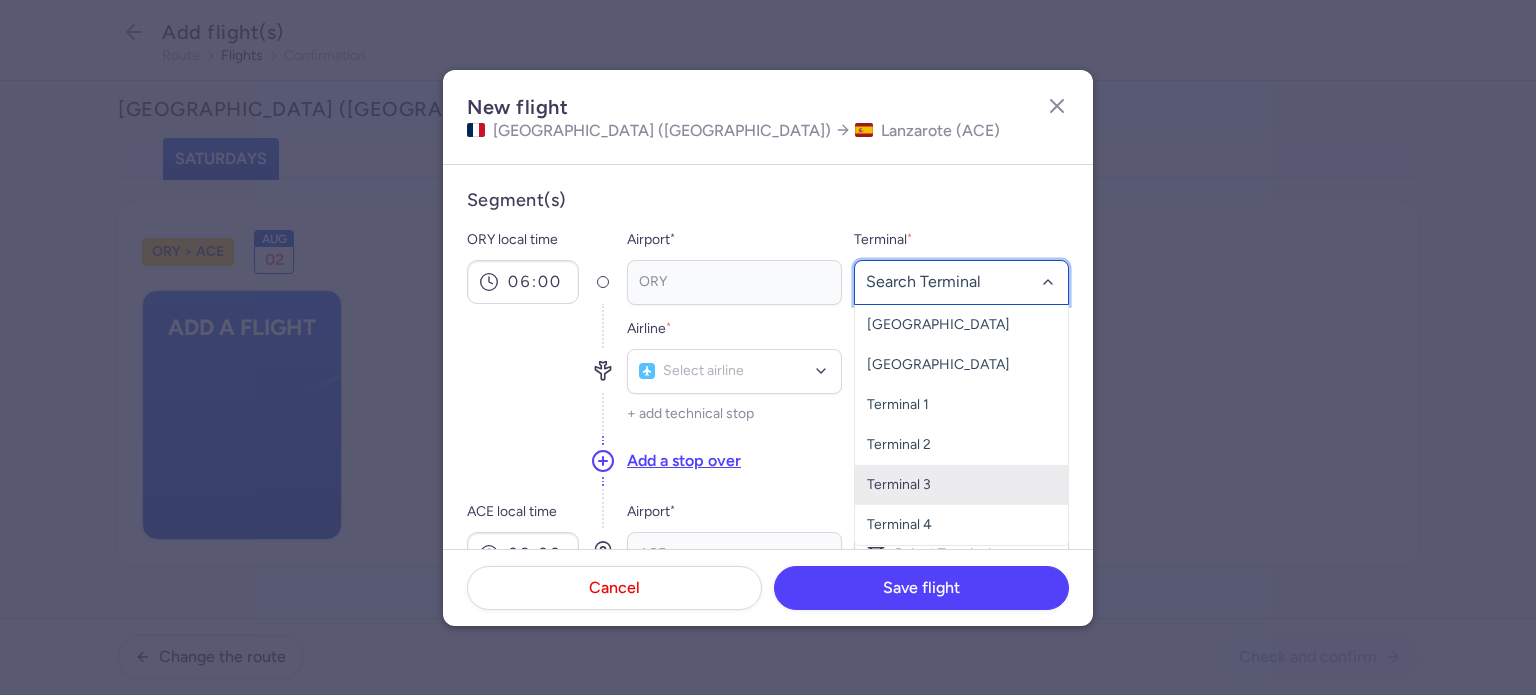 click on "Terminal 3" 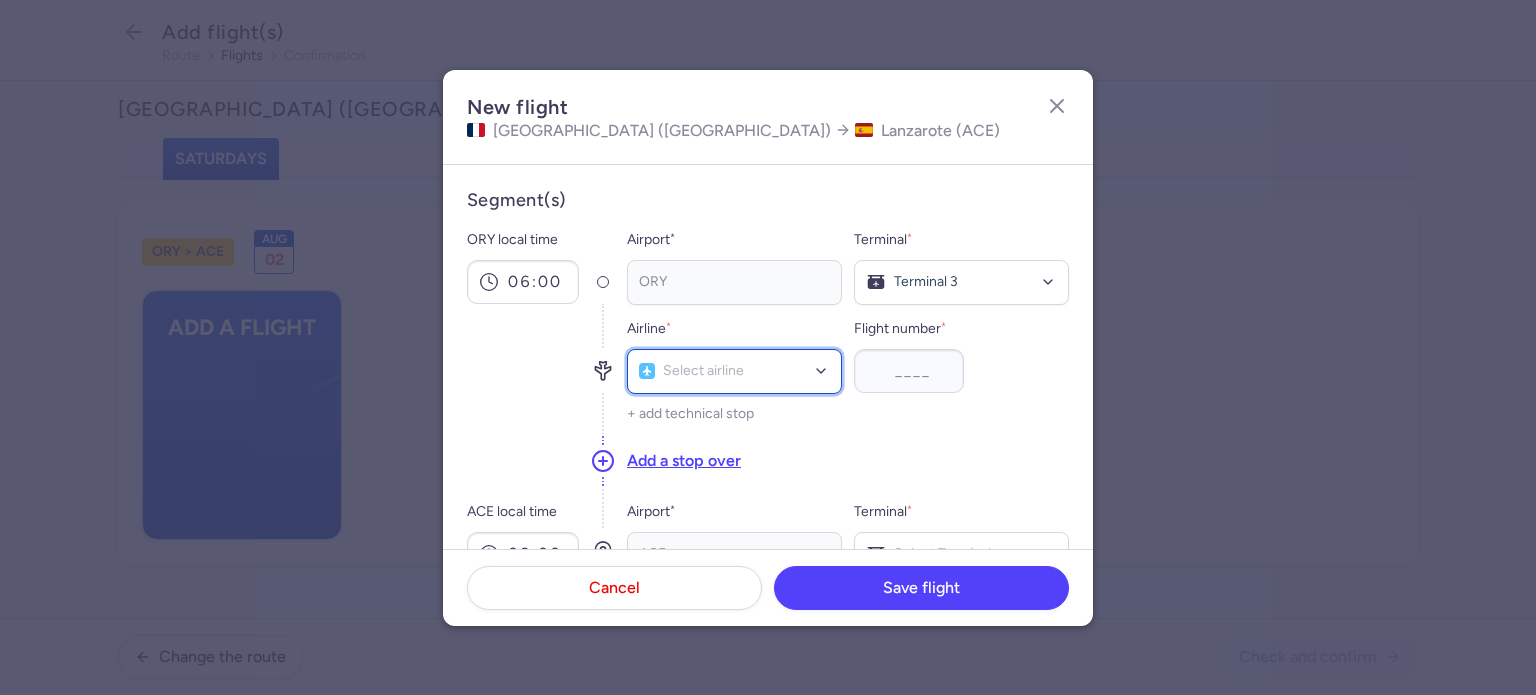 click on "Select airline" 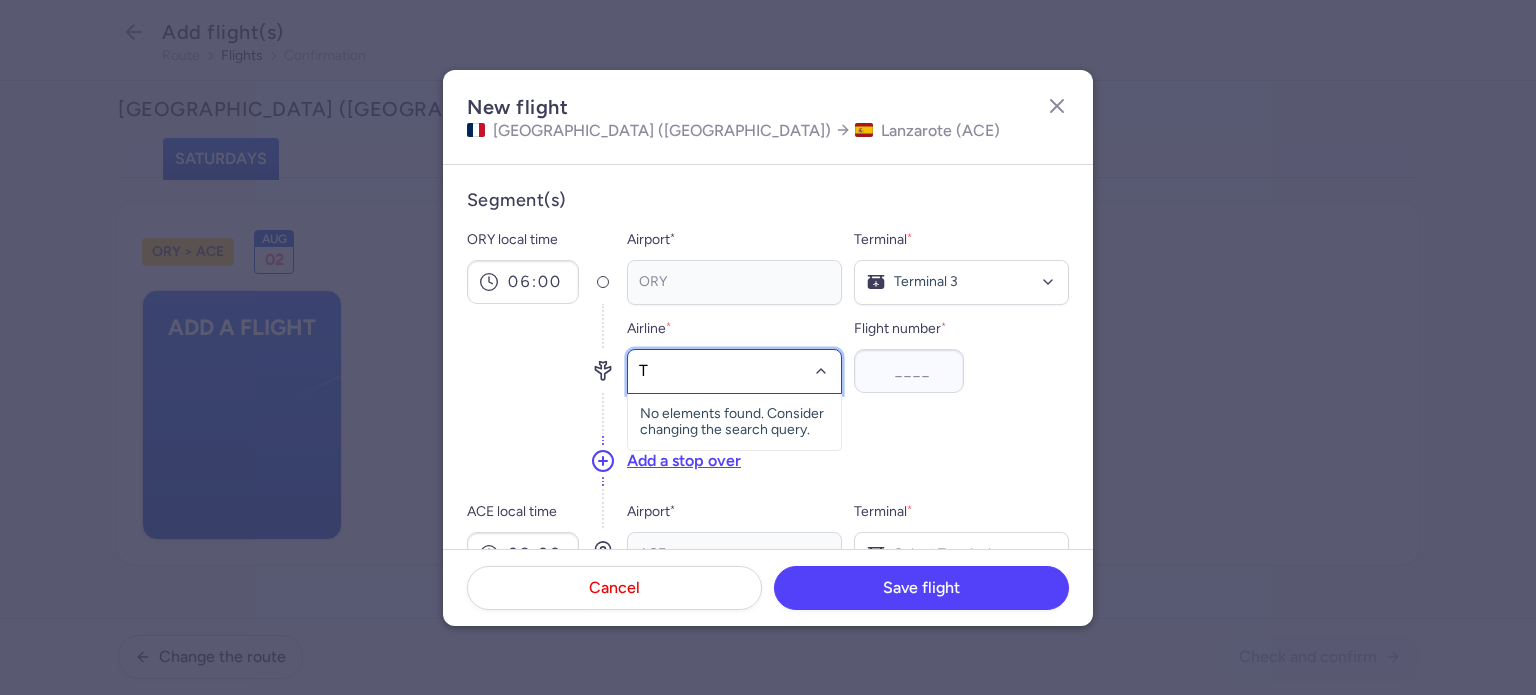 type on "TO" 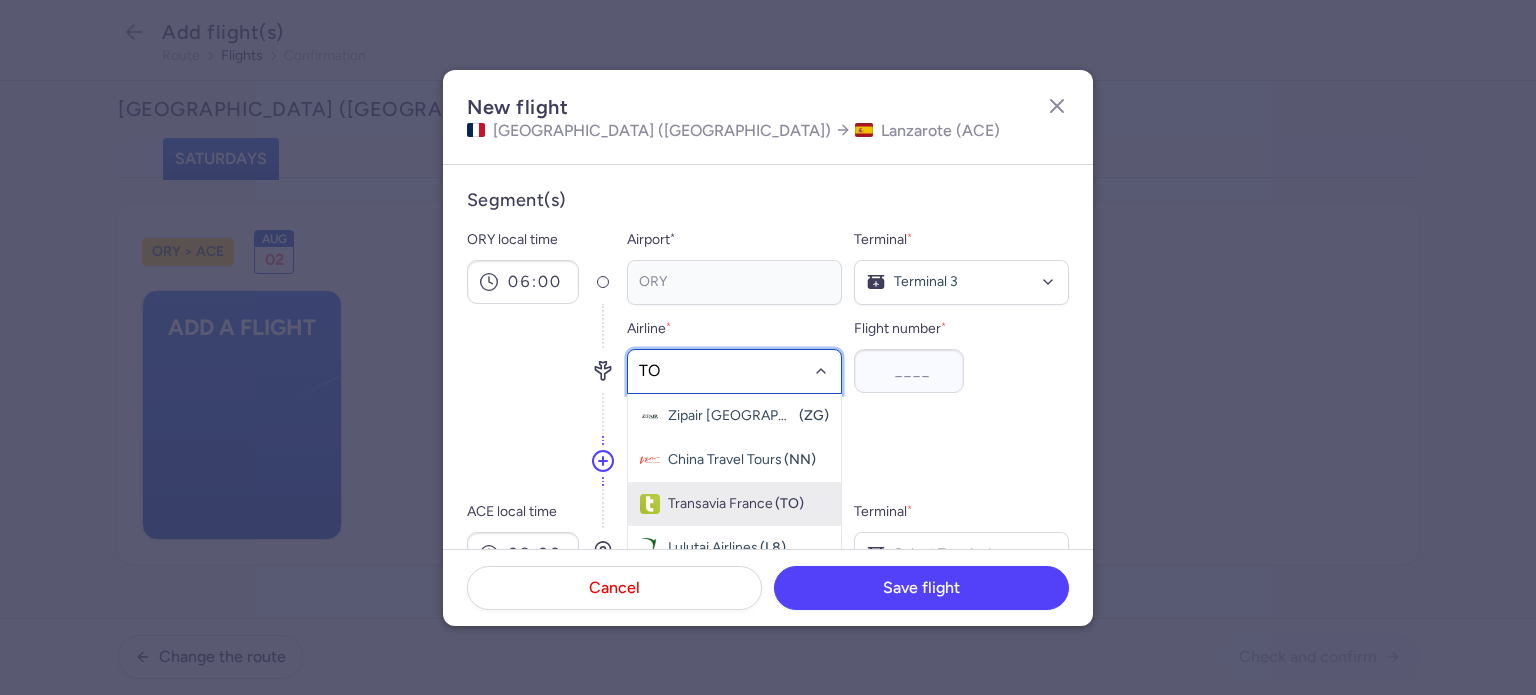 click on "Transavia France (TO)" at bounding box center (736, 504) 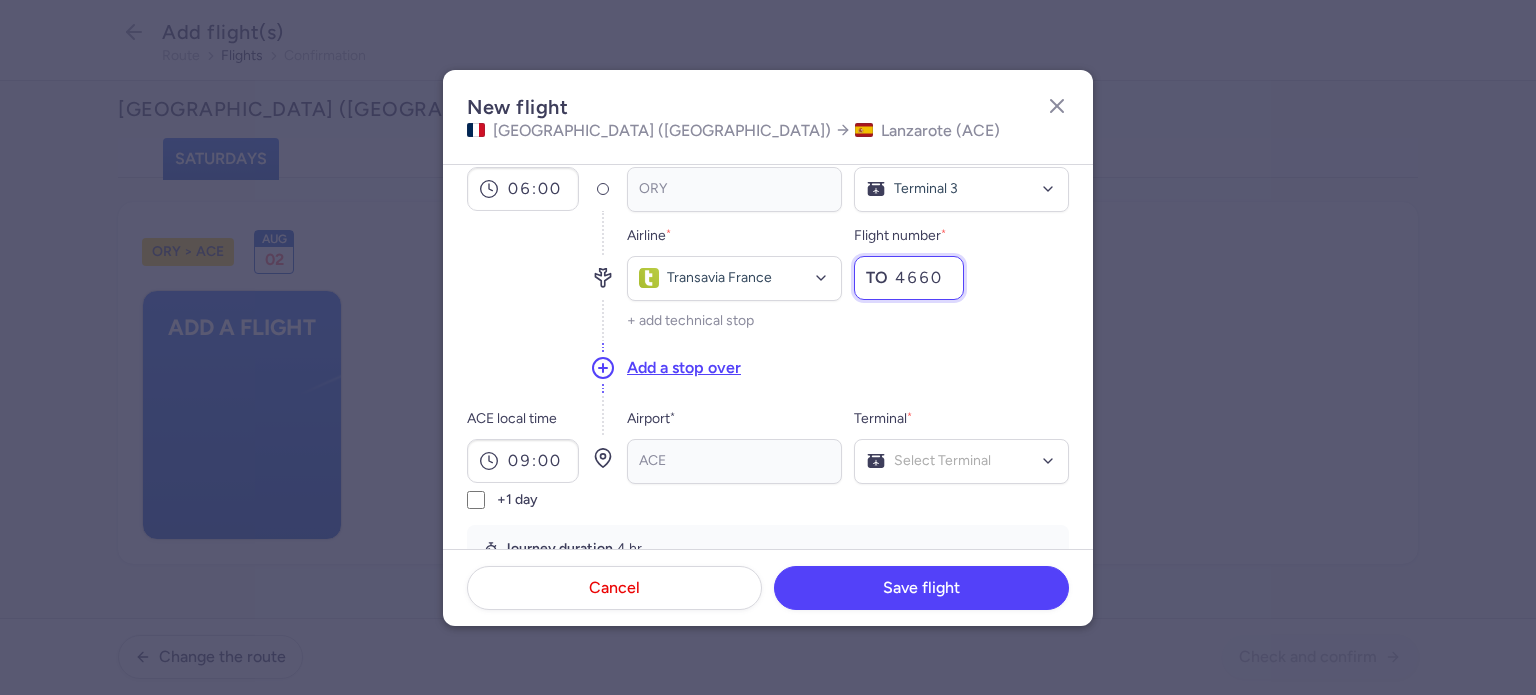 scroll, scrollTop: 300, scrollLeft: 0, axis: vertical 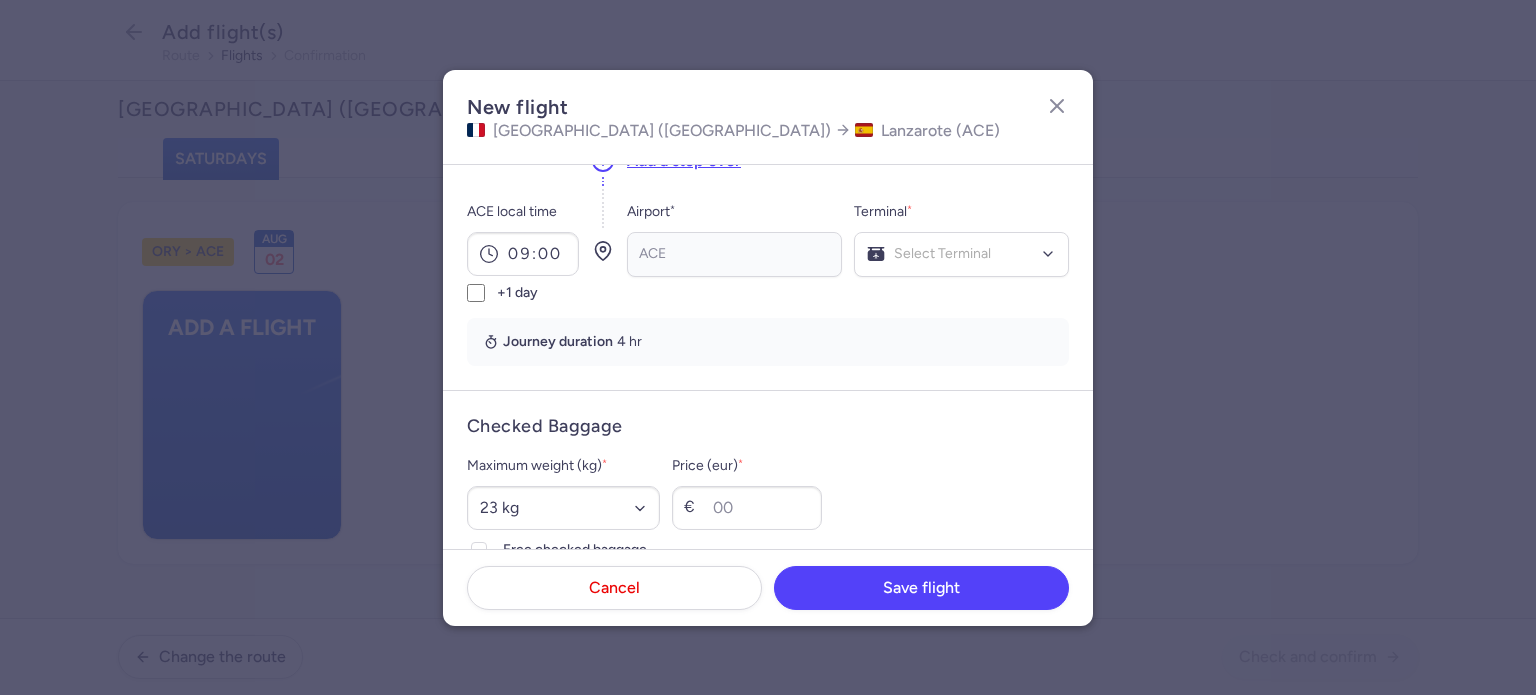 type on "4660" 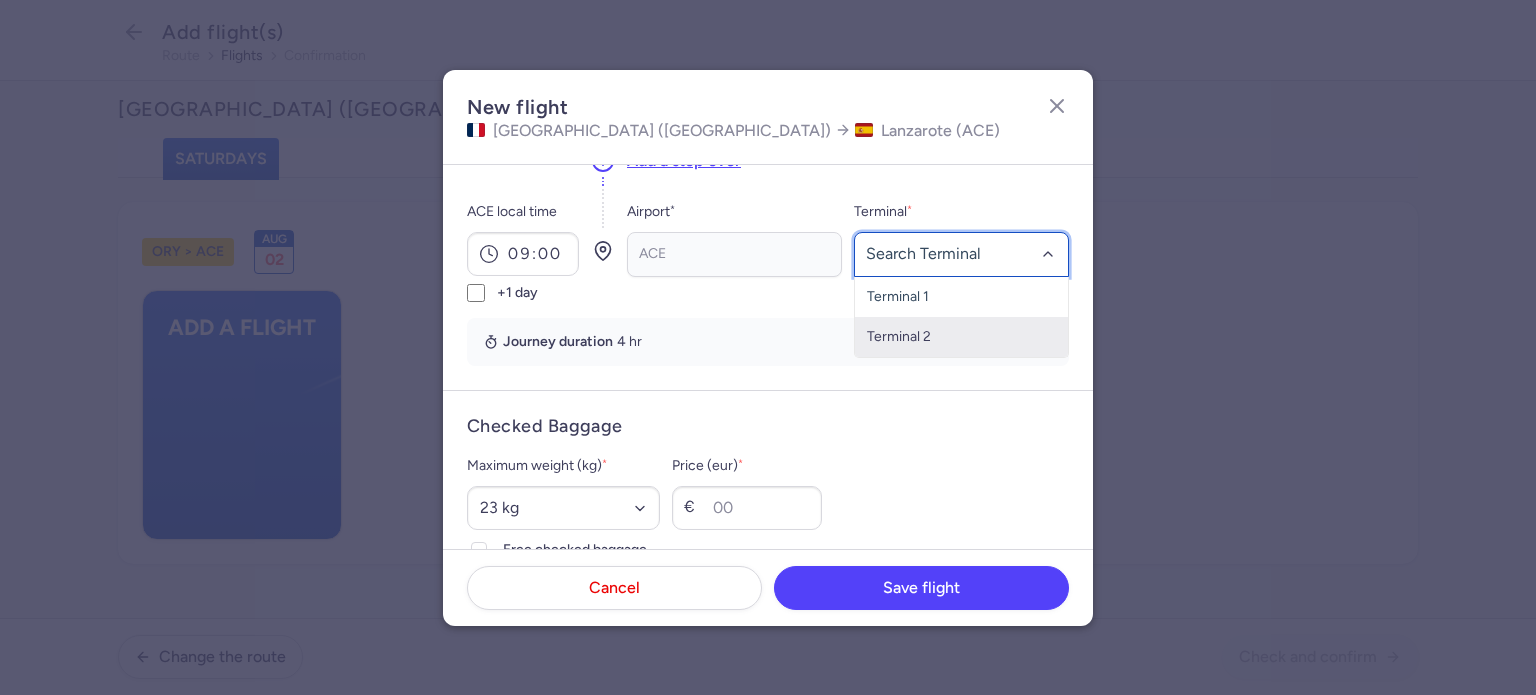 click on "Terminal 2" at bounding box center [961, 337] 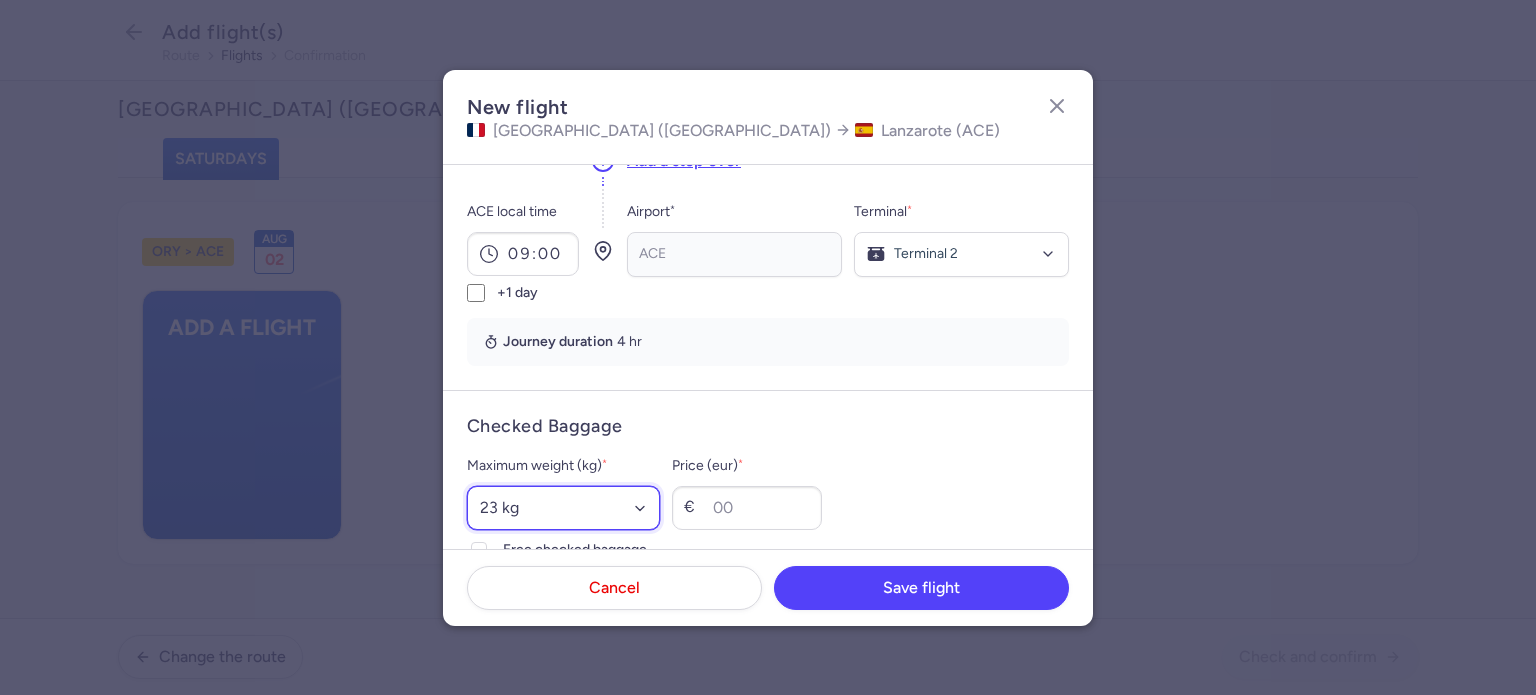 click on "Select an option 15 kg 16 kg 17 kg 18 kg 19 kg 20 kg 21 kg 22 kg 23 kg 24 kg 25 kg 26 kg 27 kg 28 kg 29 kg 30 kg 31 kg 32 kg 33 kg 34 kg 35 kg" at bounding box center (563, 508) 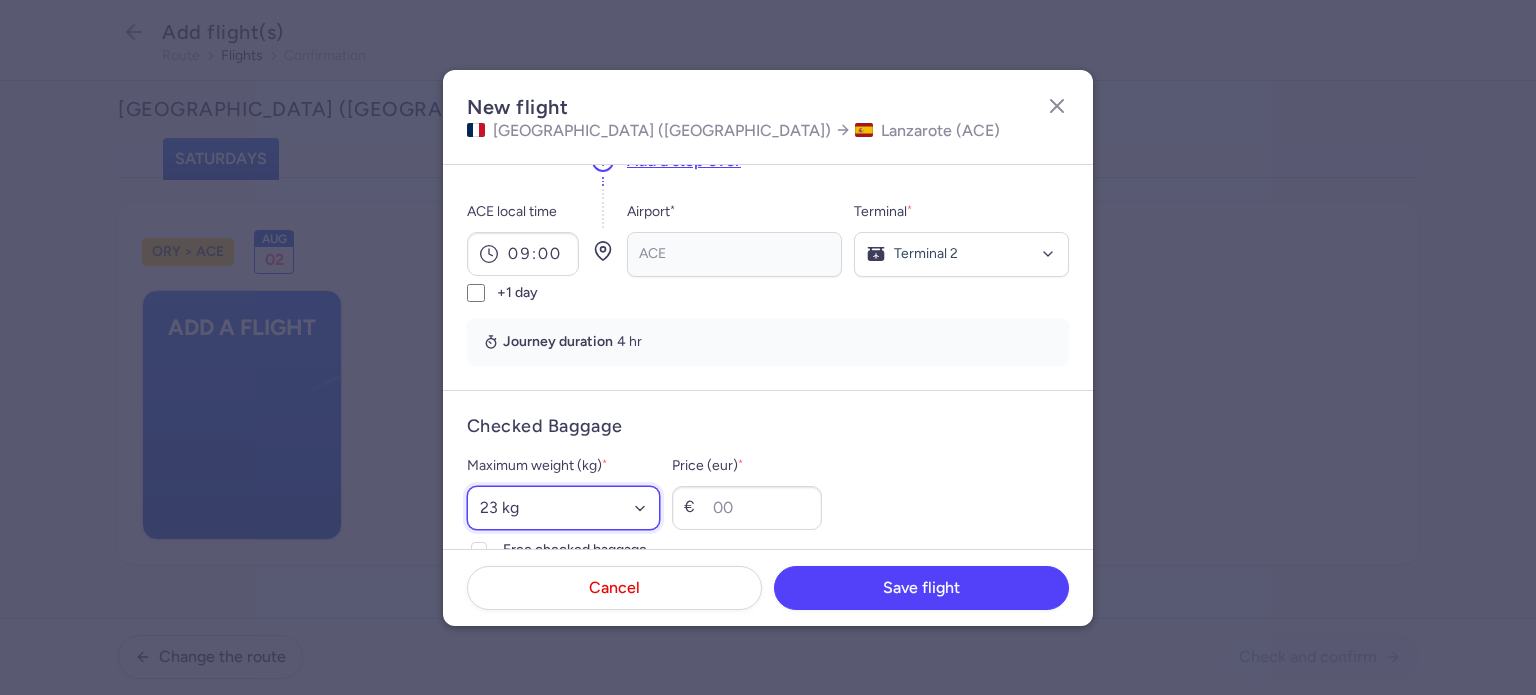 select on "20" 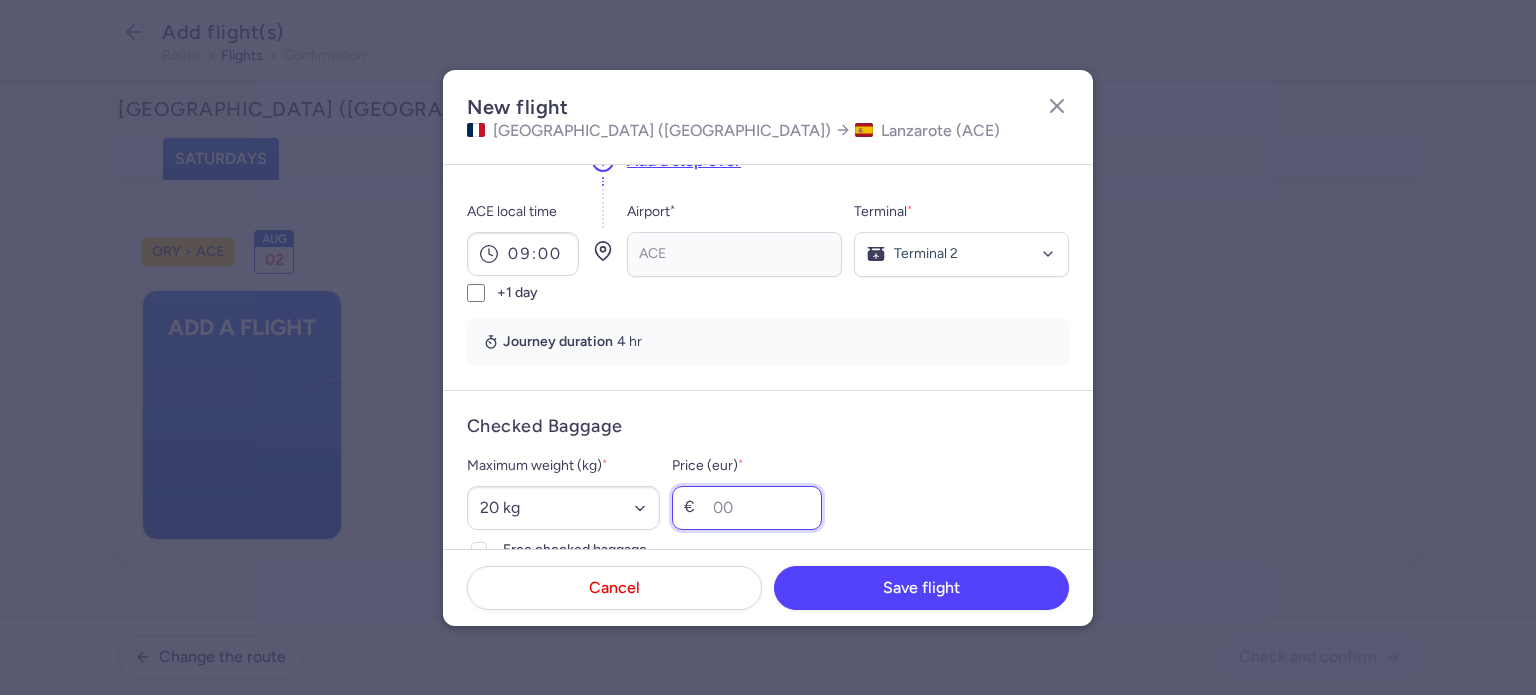 click on "Price (eur)  *" at bounding box center [747, 508] 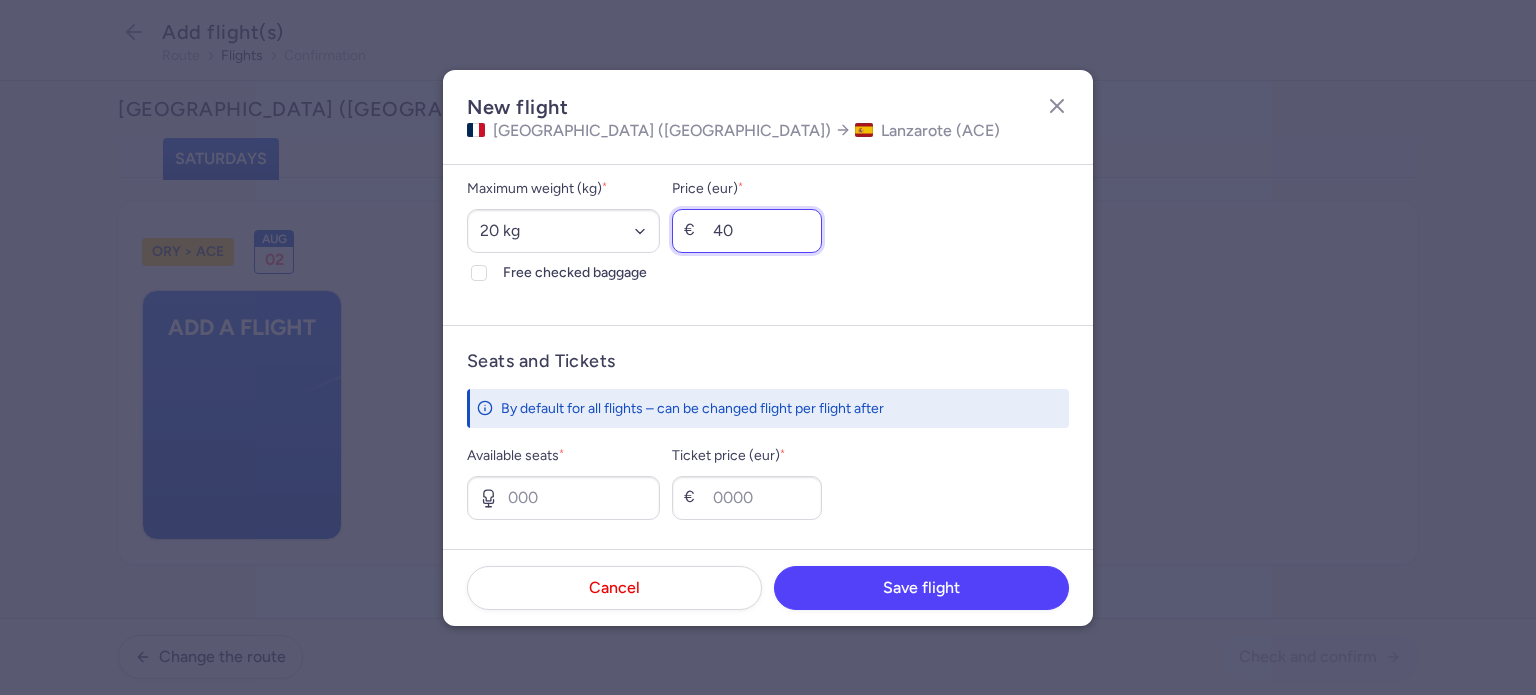 scroll, scrollTop: 700, scrollLeft: 0, axis: vertical 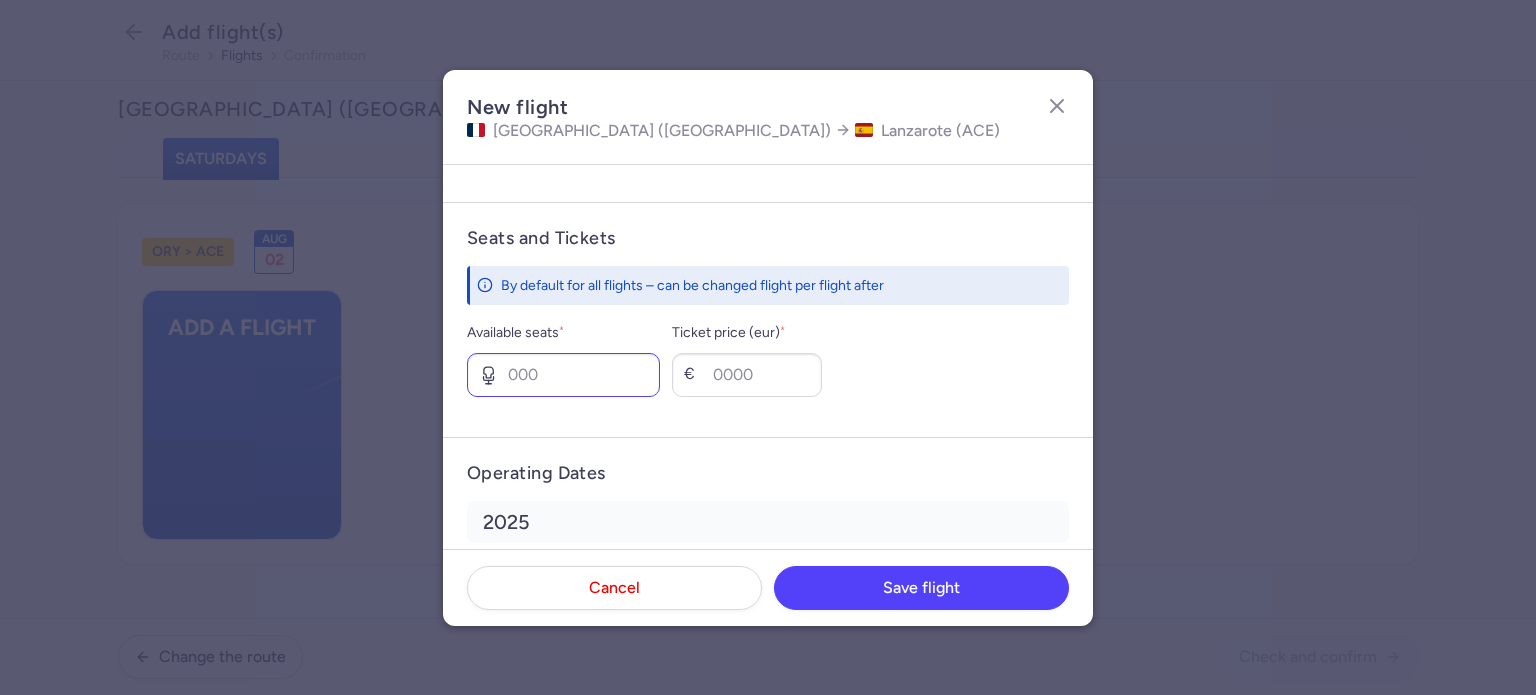 type on "40" 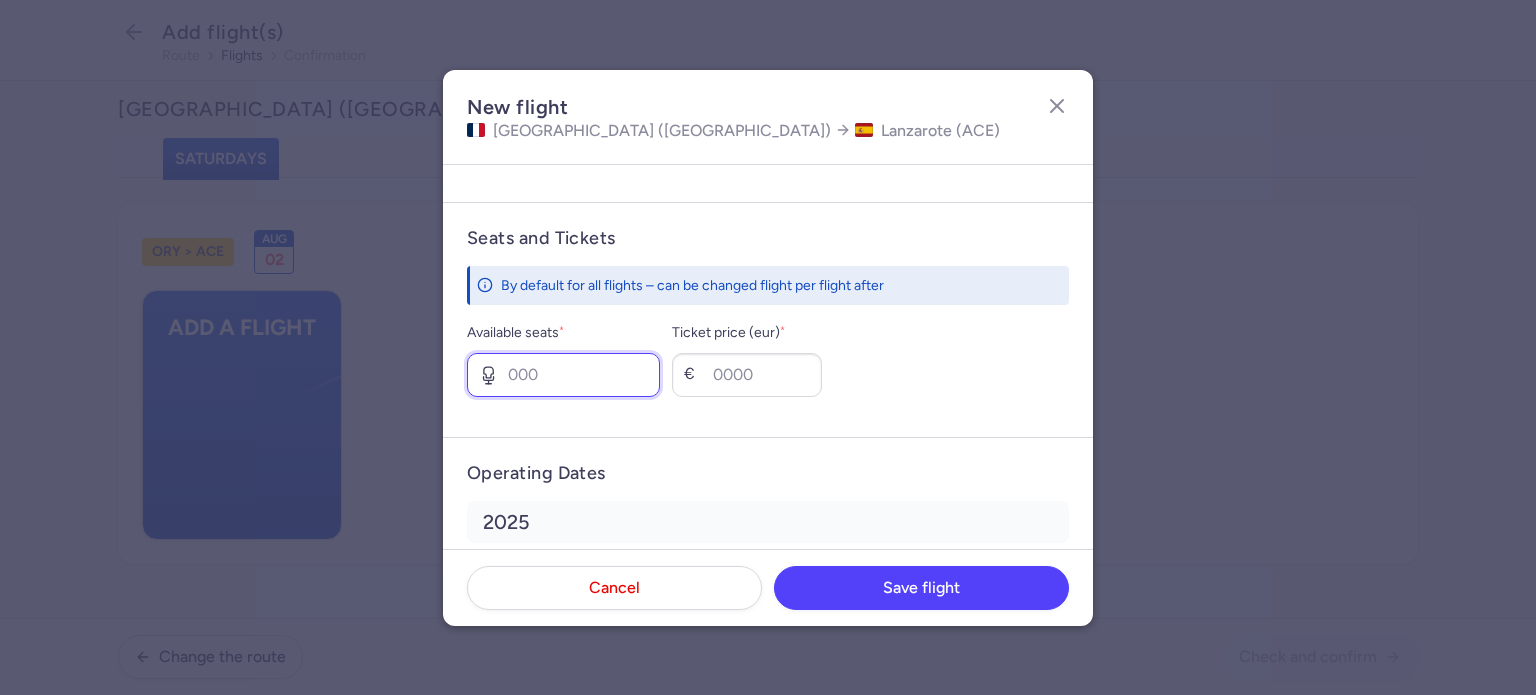 click on "Available seats  *" at bounding box center [563, 375] 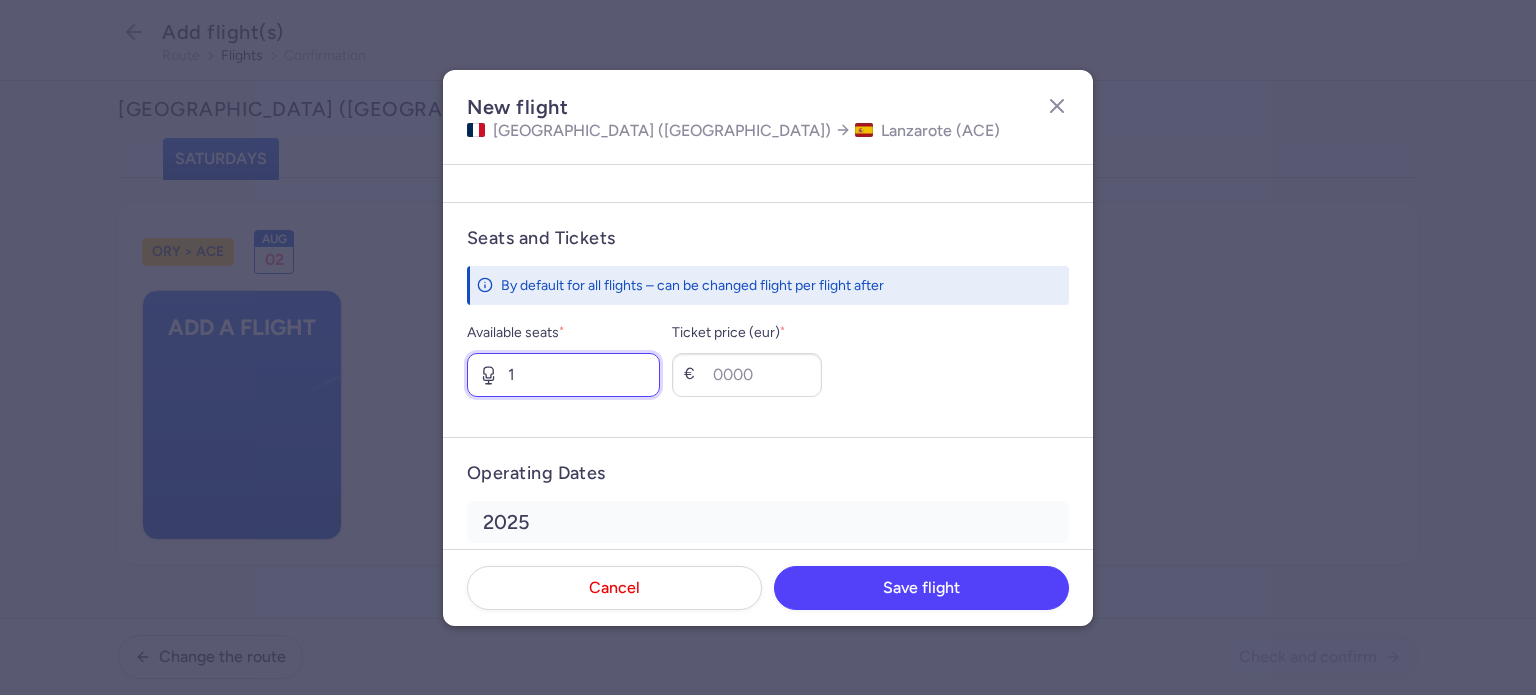 type on "1" 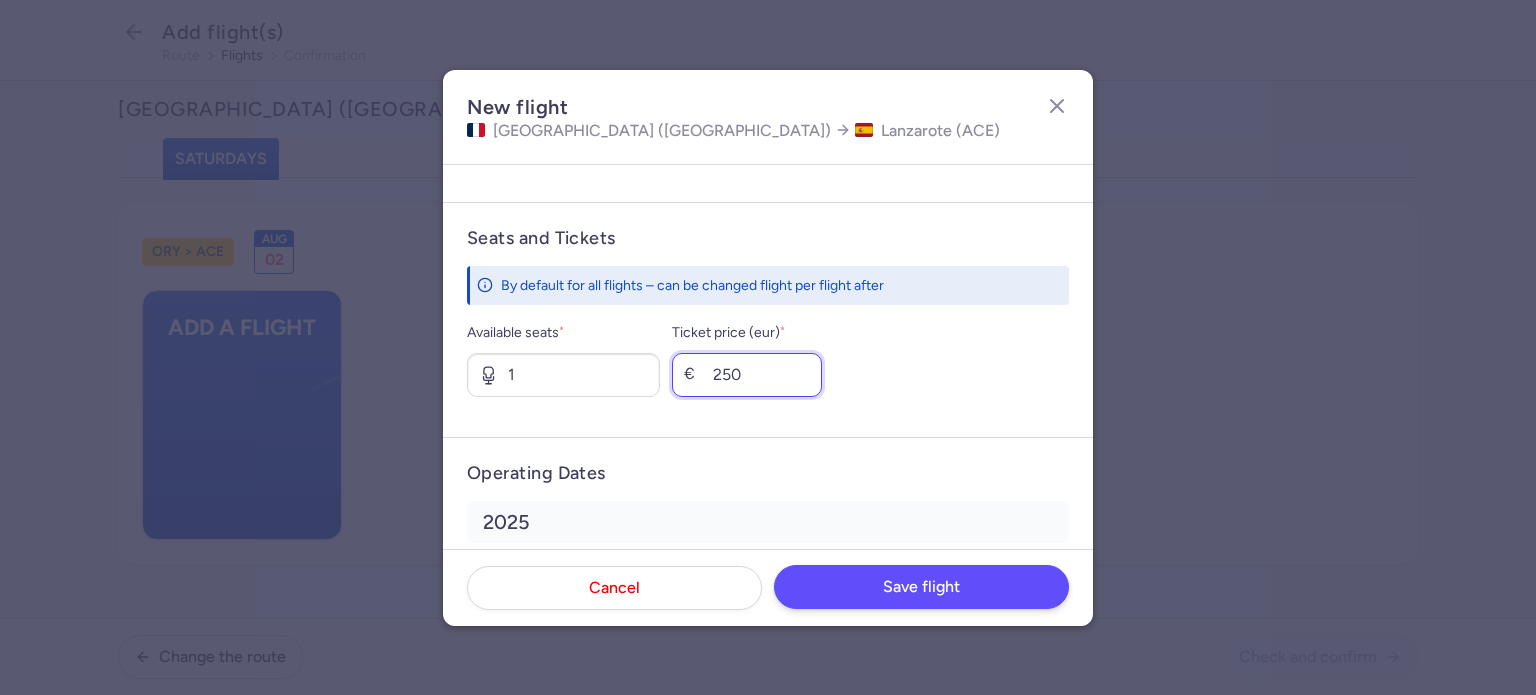 type on "250" 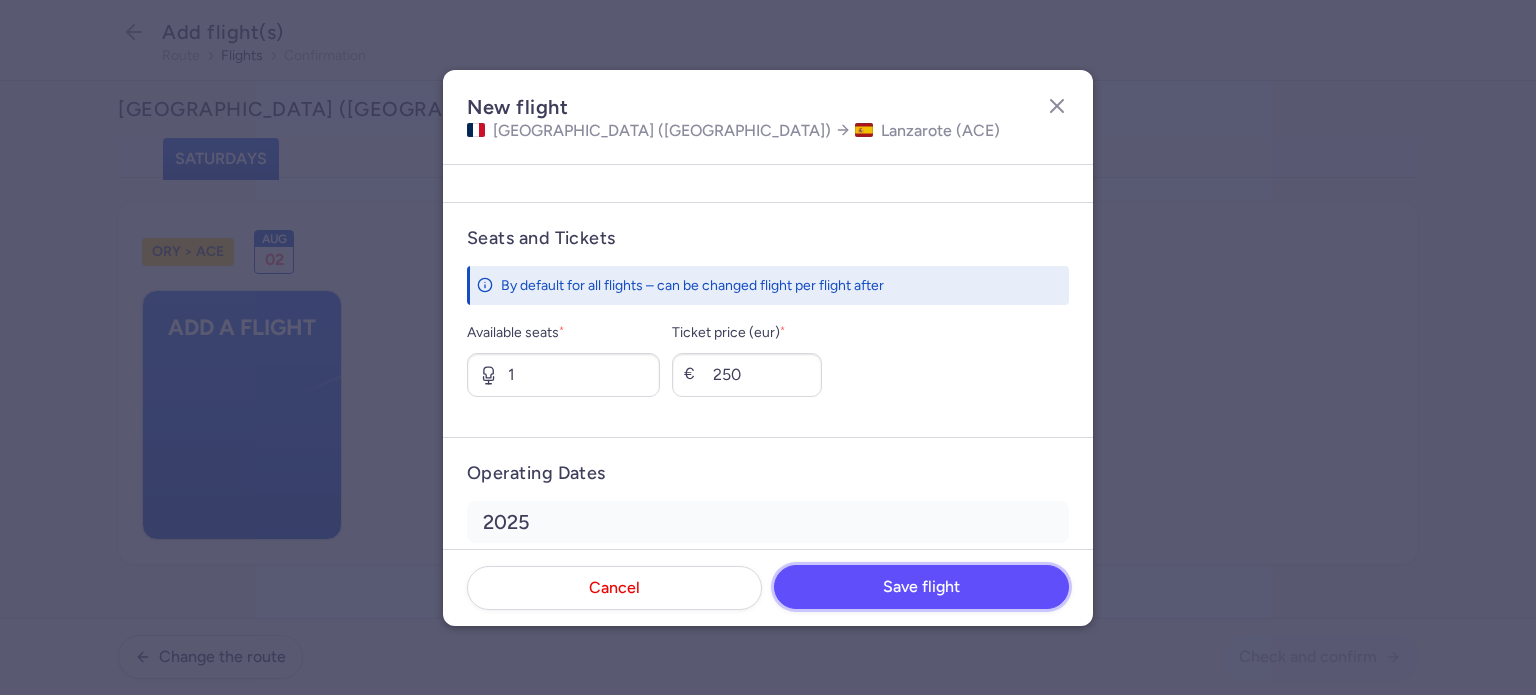 click on "Save flight" at bounding box center (921, 587) 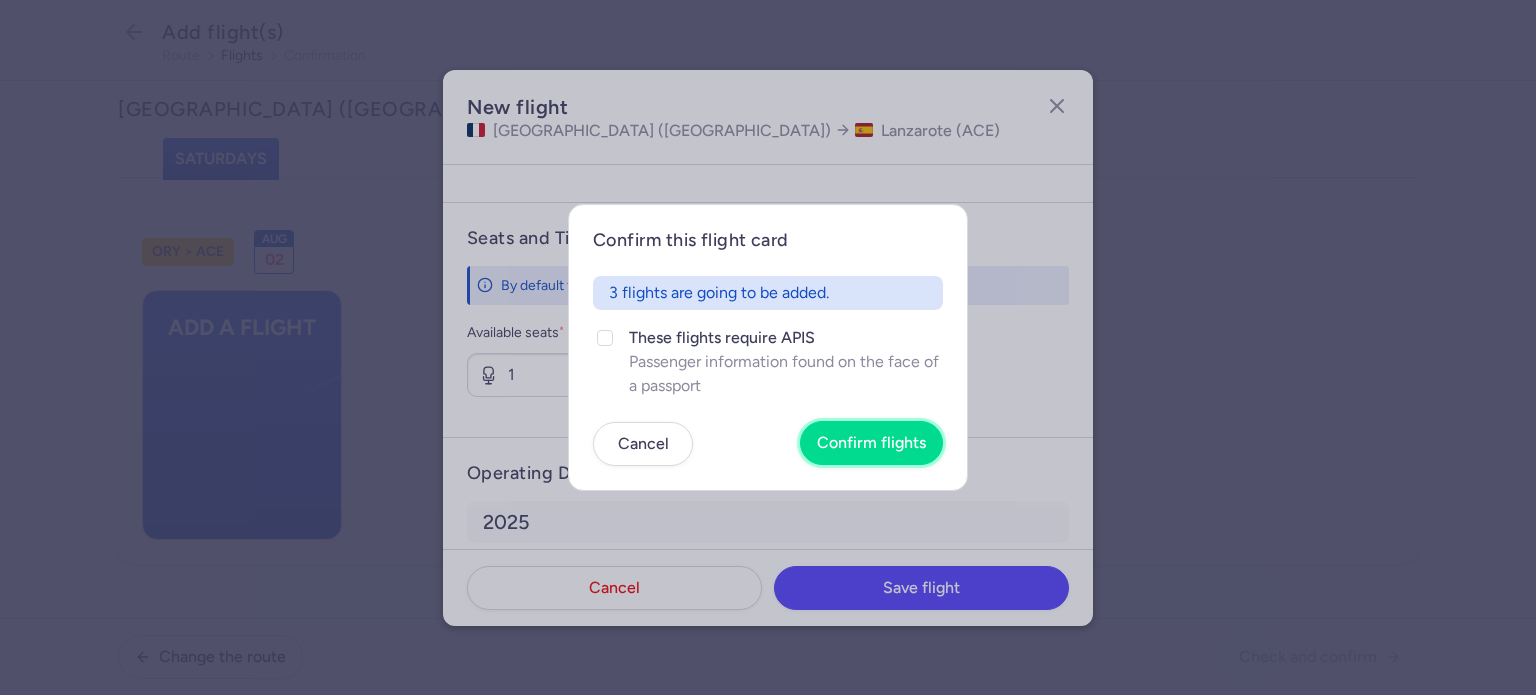 click on "Confirm flights" at bounding box center (871, 443) 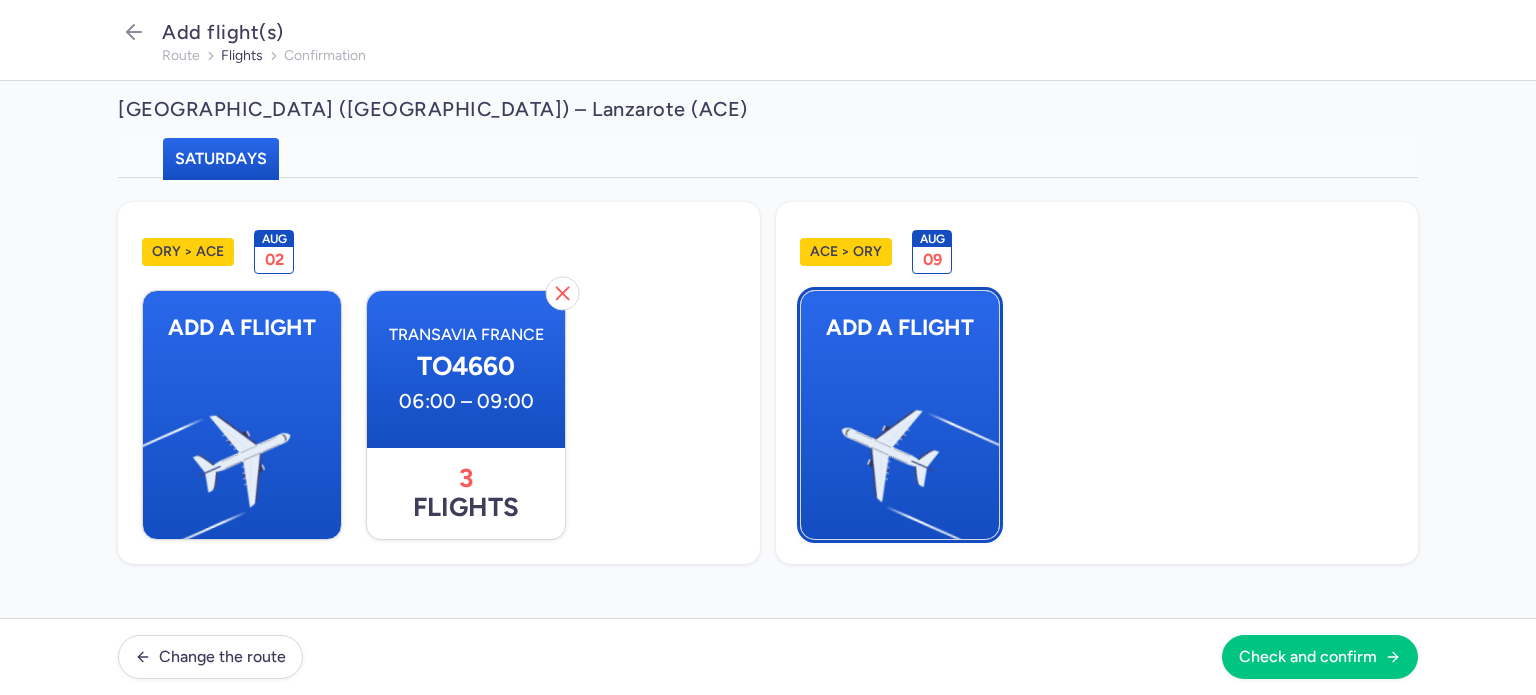 click at bounding box center (989, 448) 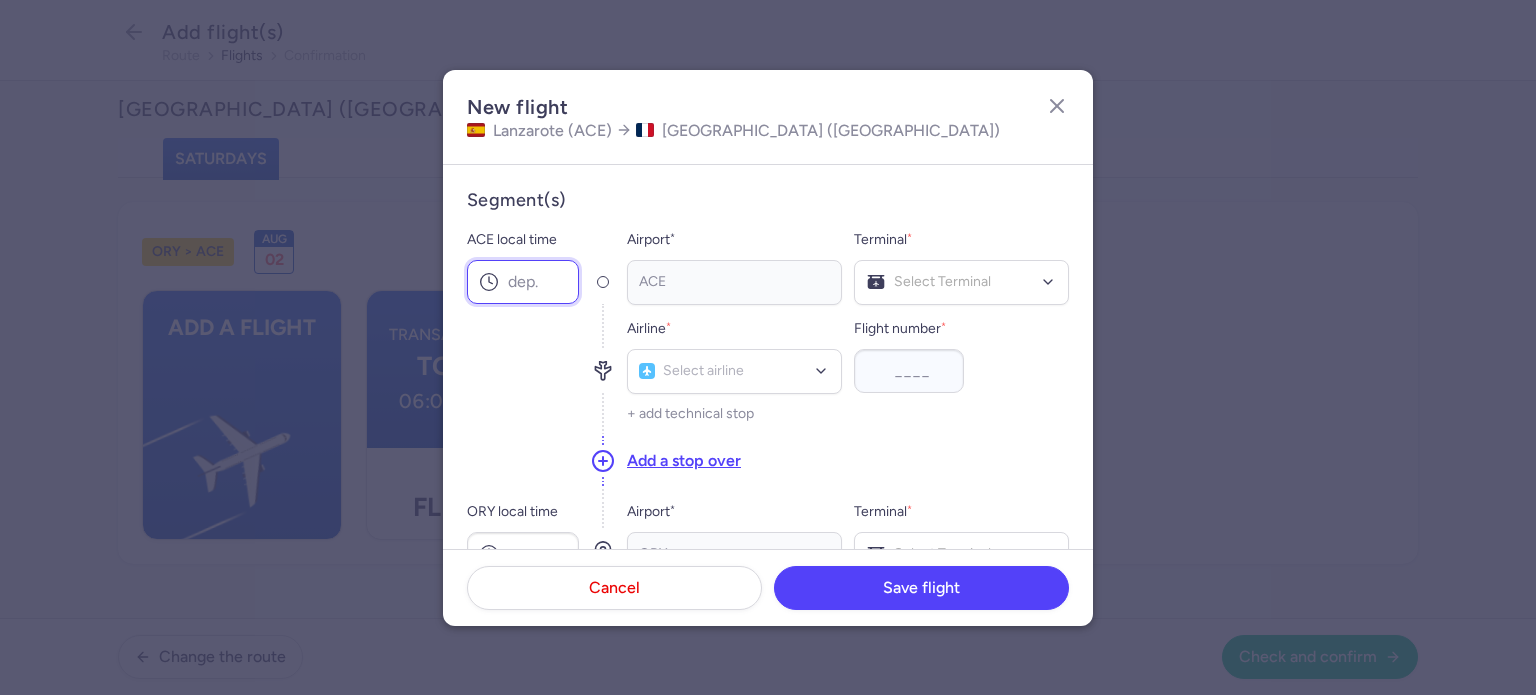 click on "ACE local time" at bounding box center (523, 282) 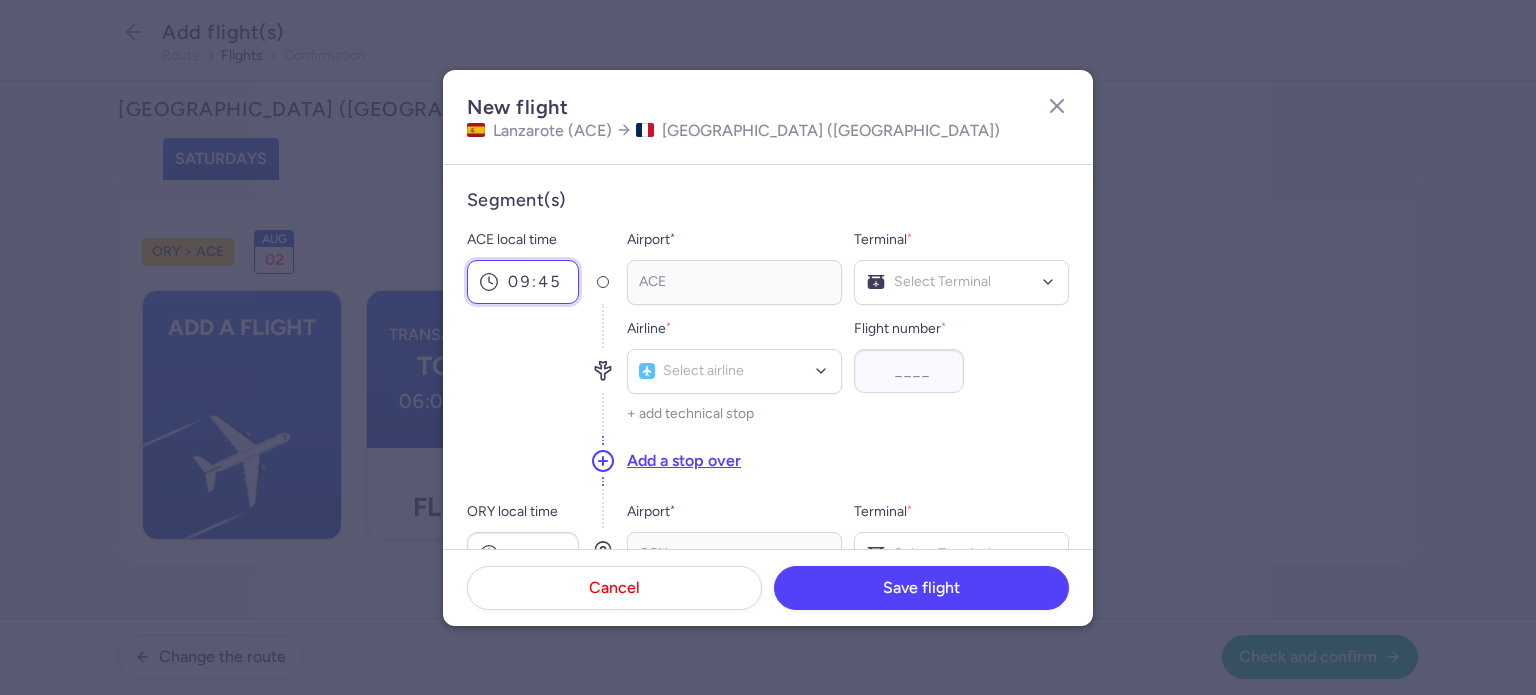 type on "09:45" 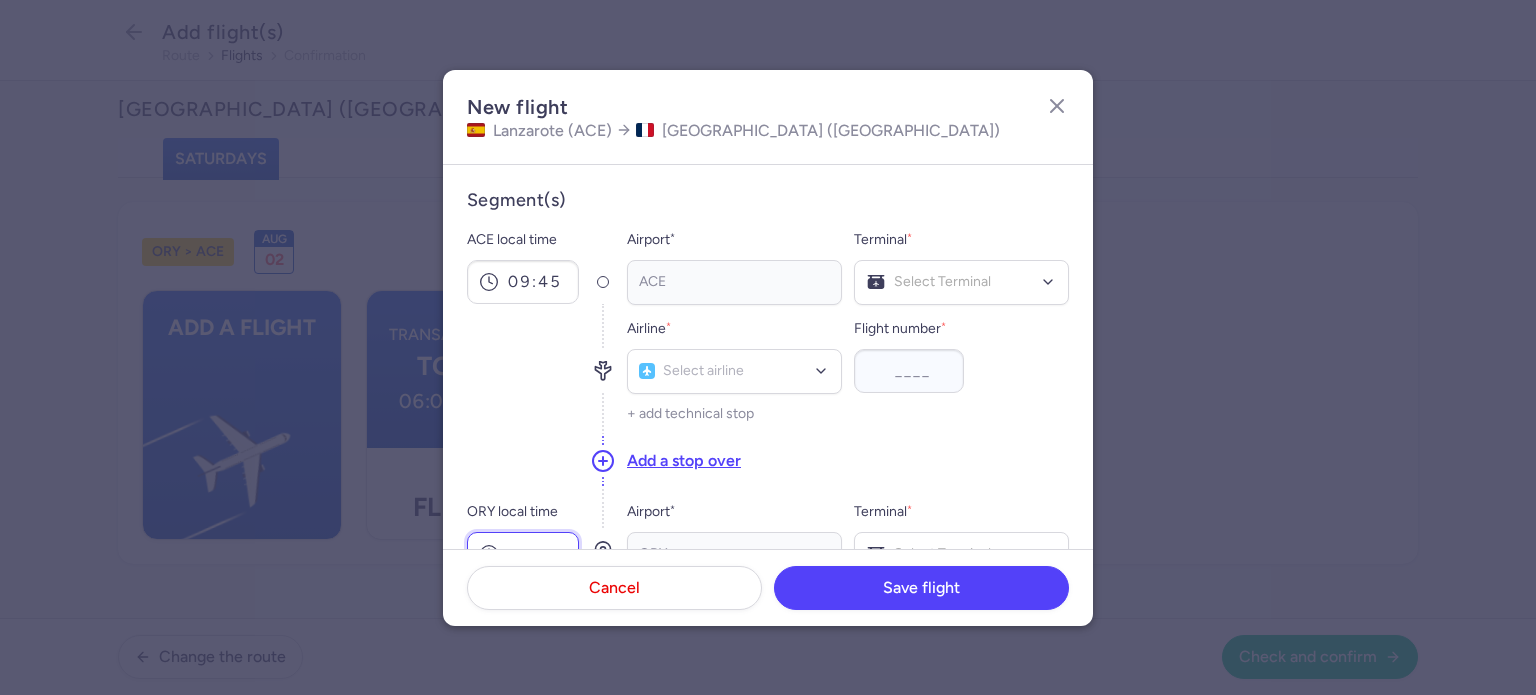 click on "ORY local time" at bounding box center [523, 554] 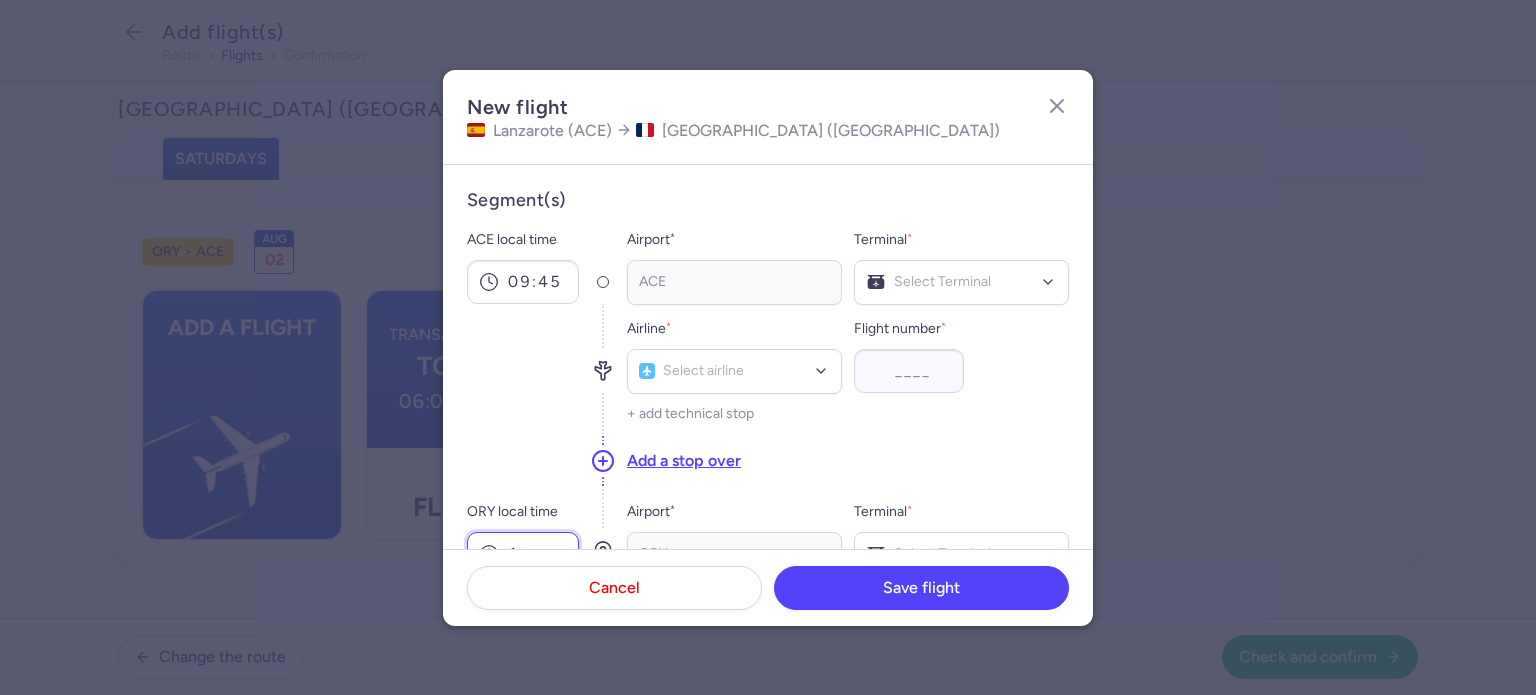scroll, scrollTop: 13, scrollLeft: 0, axis: vertical 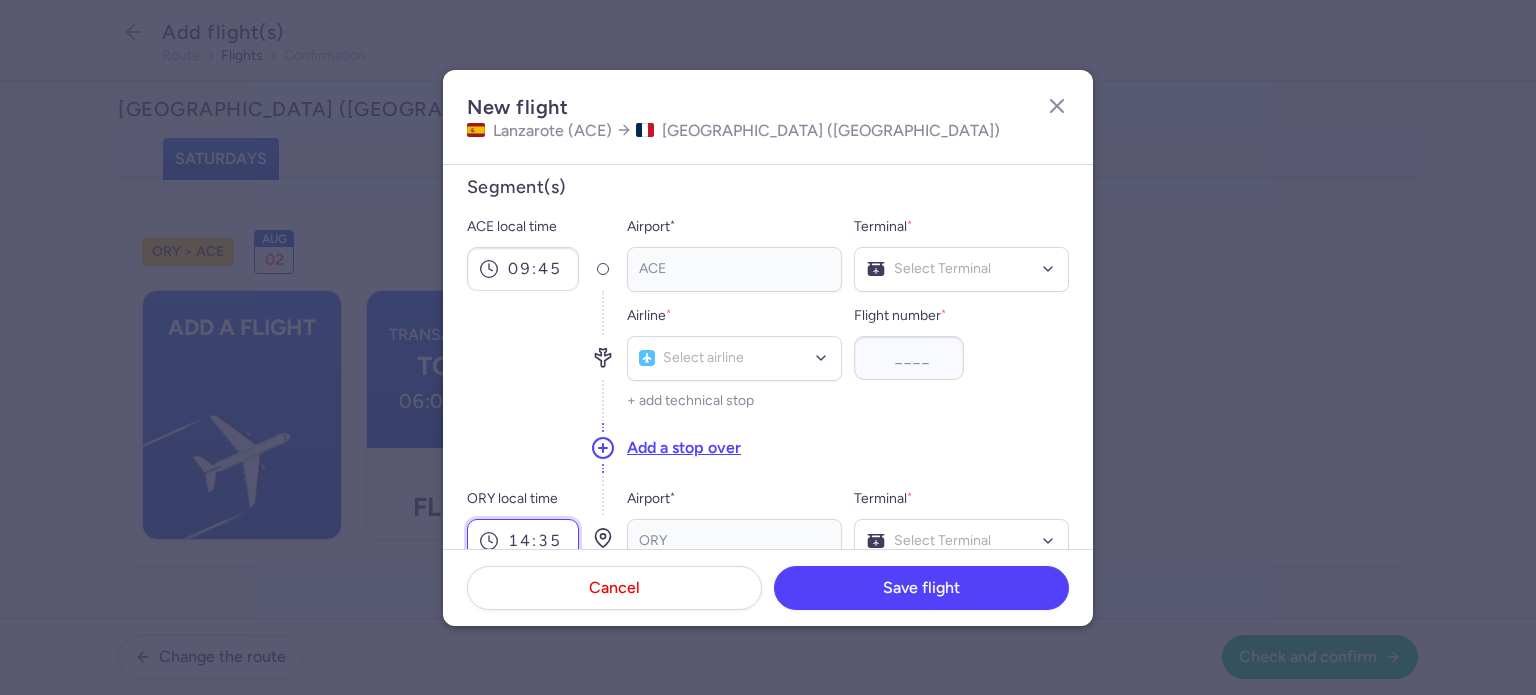 type on "14:35" 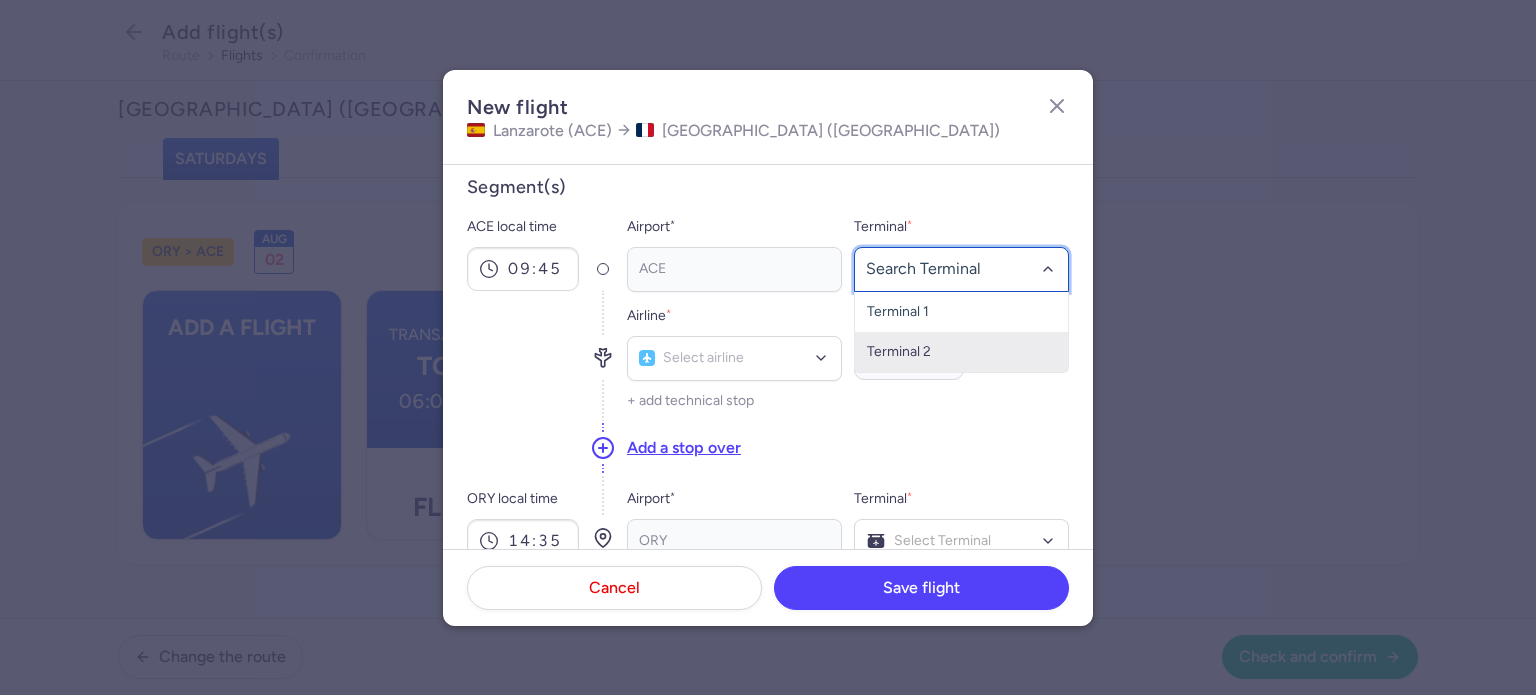 click on "Terminal 2" at bounding box center [961, 352] 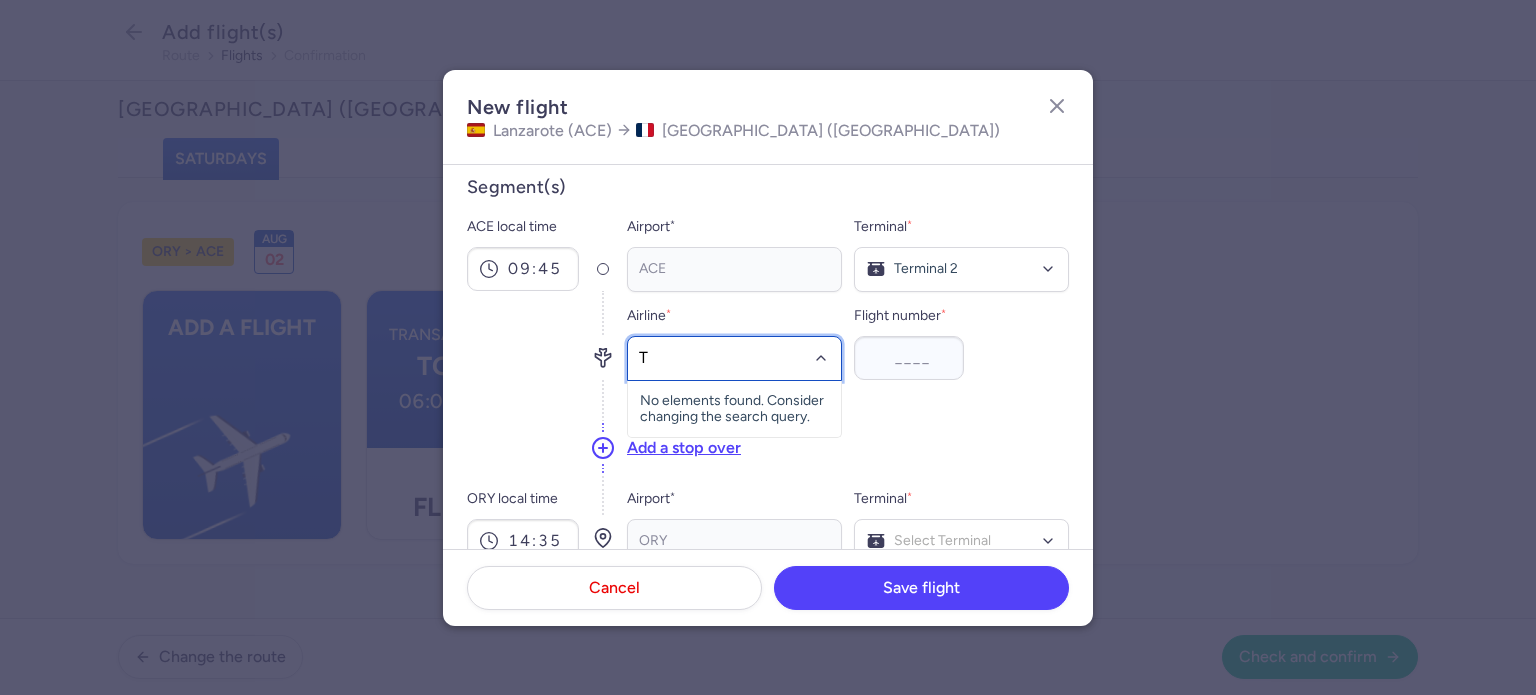 type on "TO" 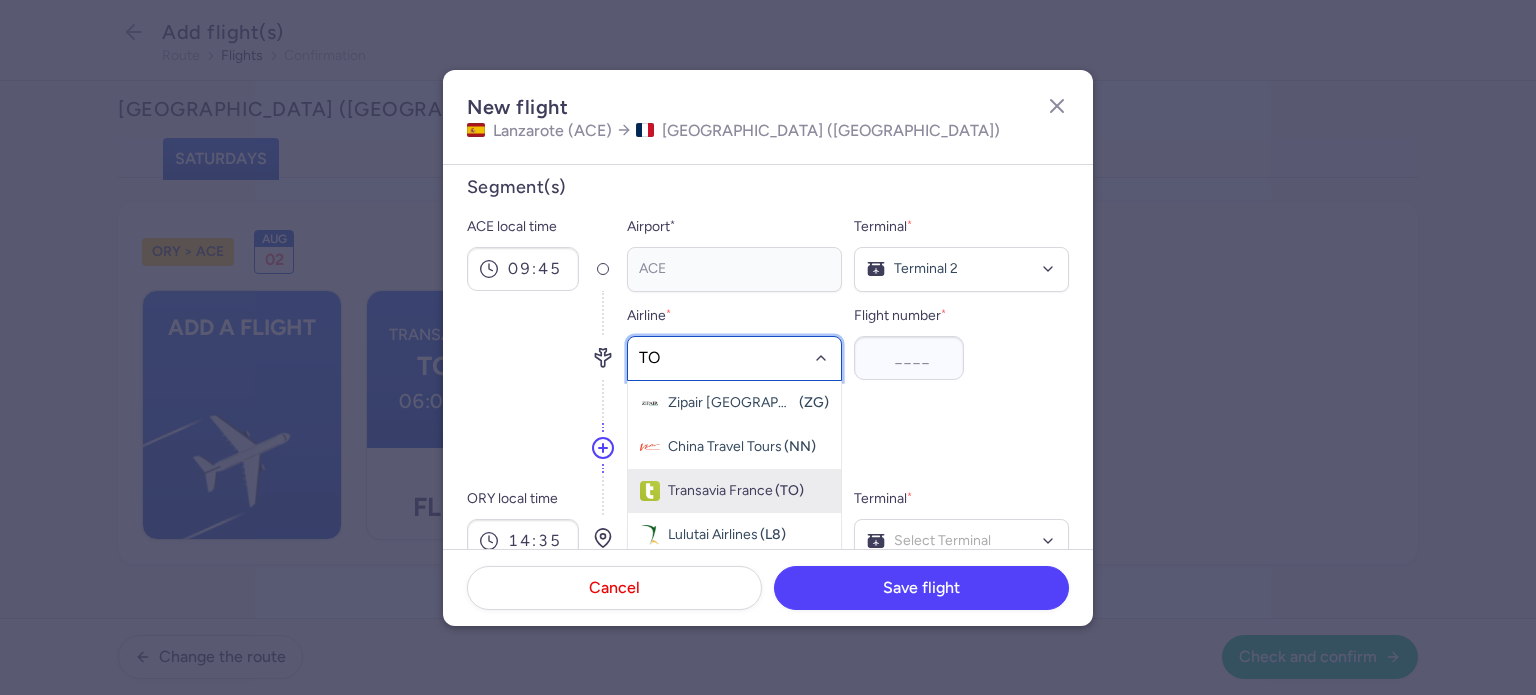 click on "Transavia France" at bounding box center (720, 491) 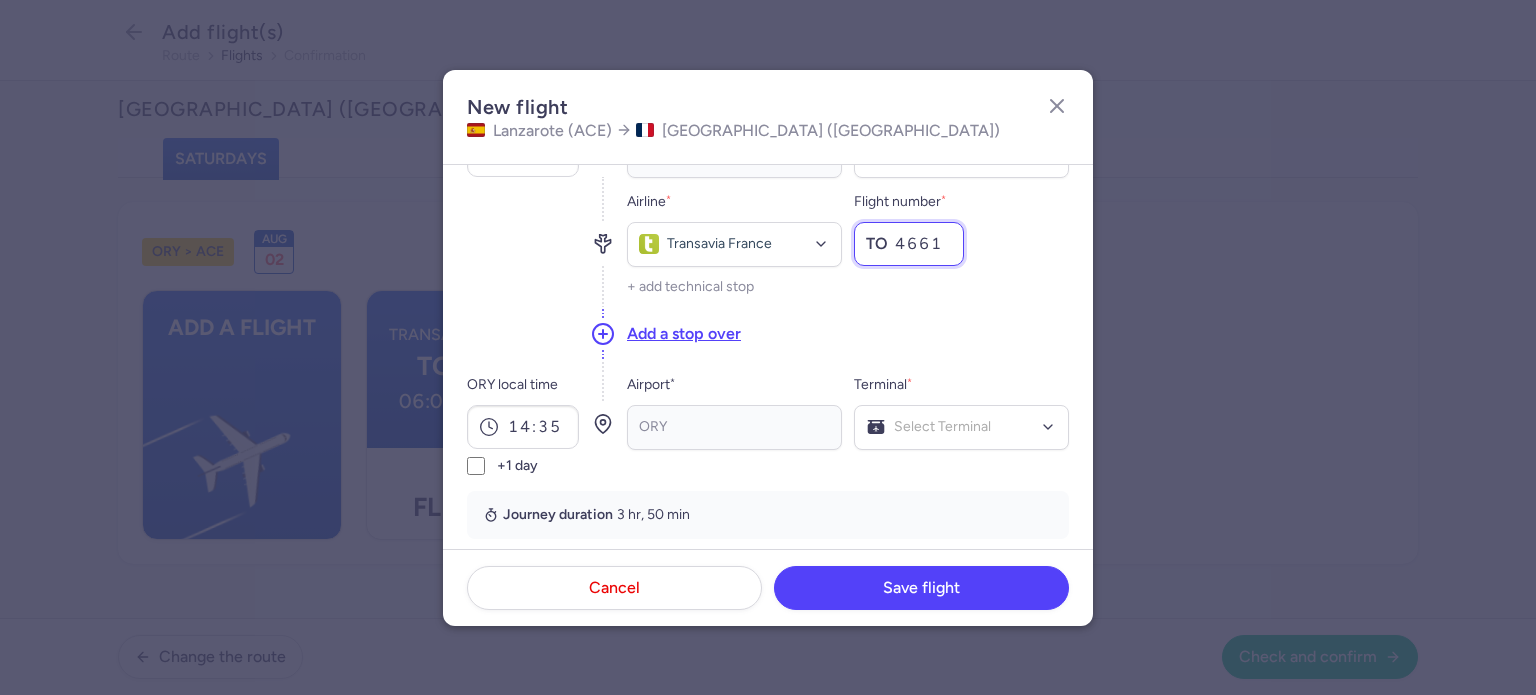 scroll, scrollTop: 213, scrollLeft: 0, axis: vertical 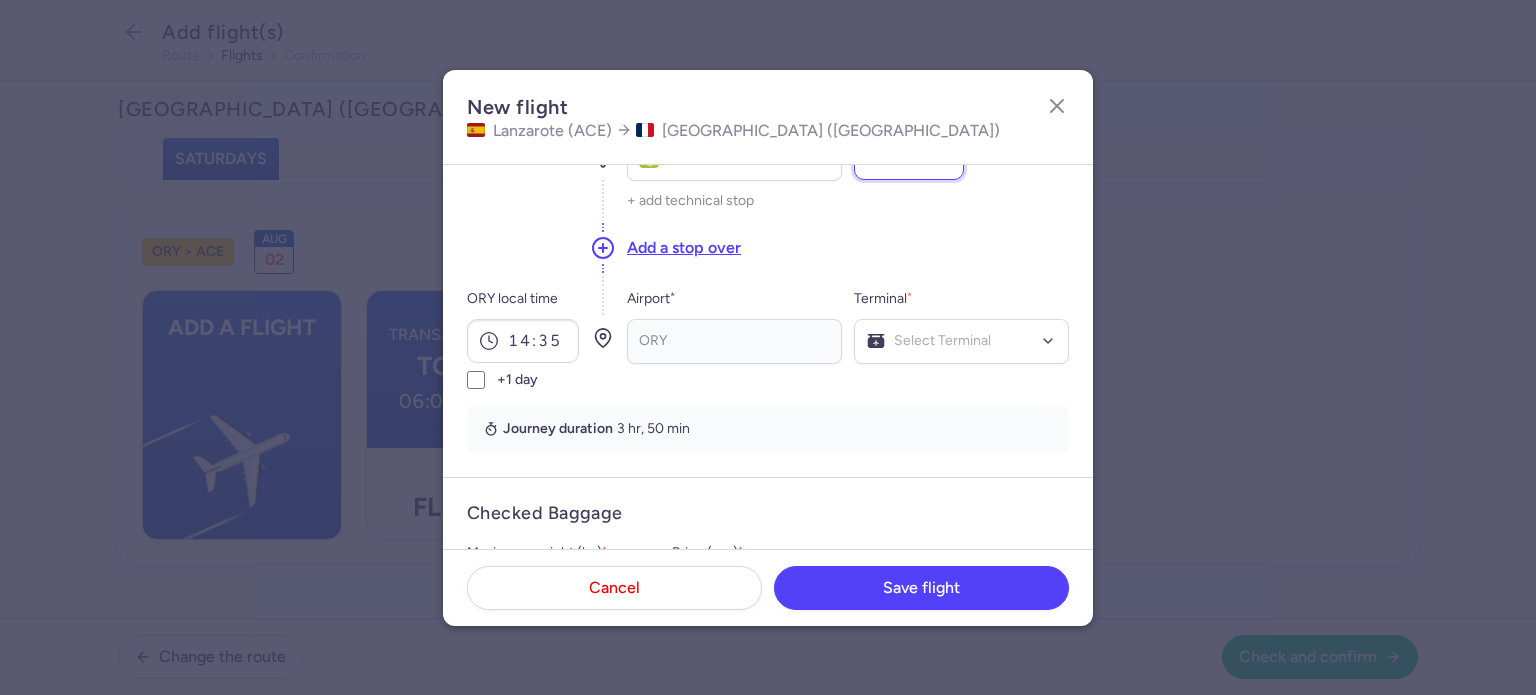 type on "4661" 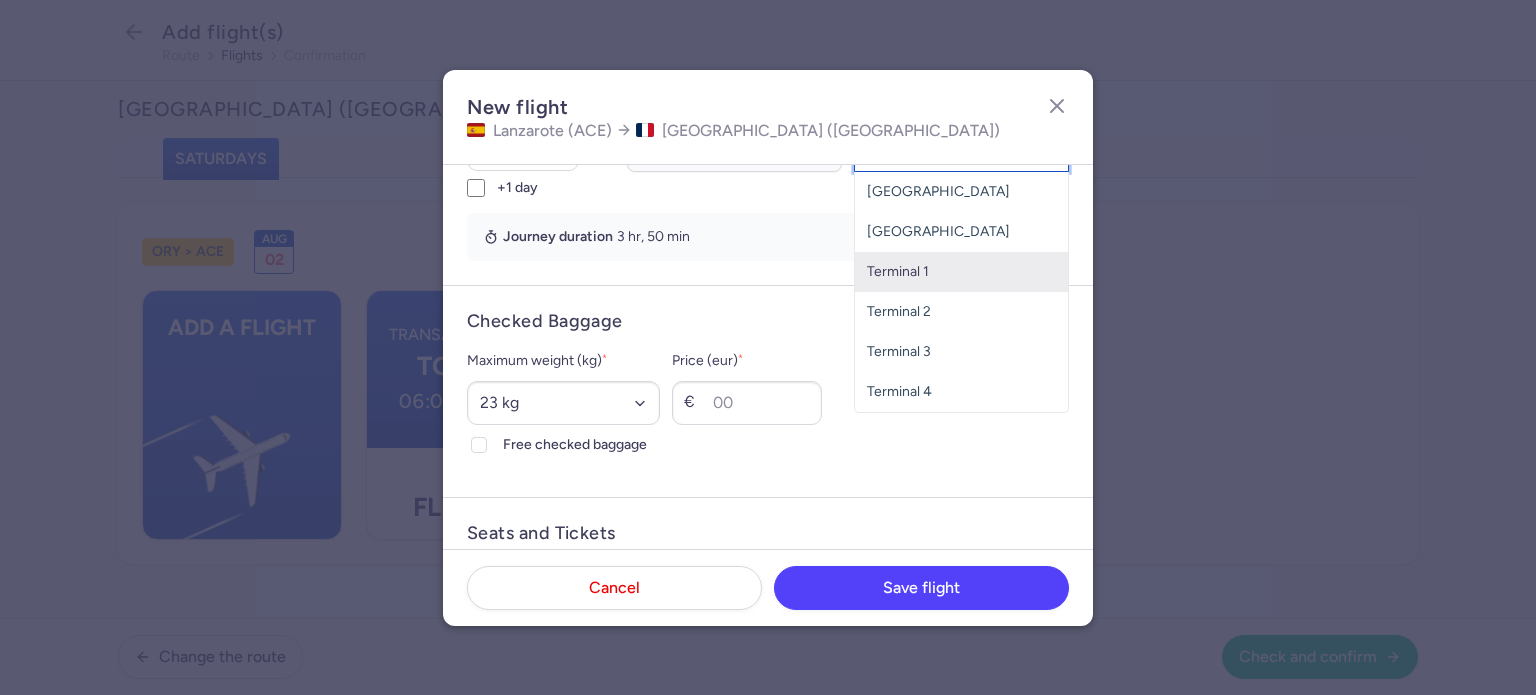 scroll, scrollTop: 413, scrollLeft: 0, axis: vertical 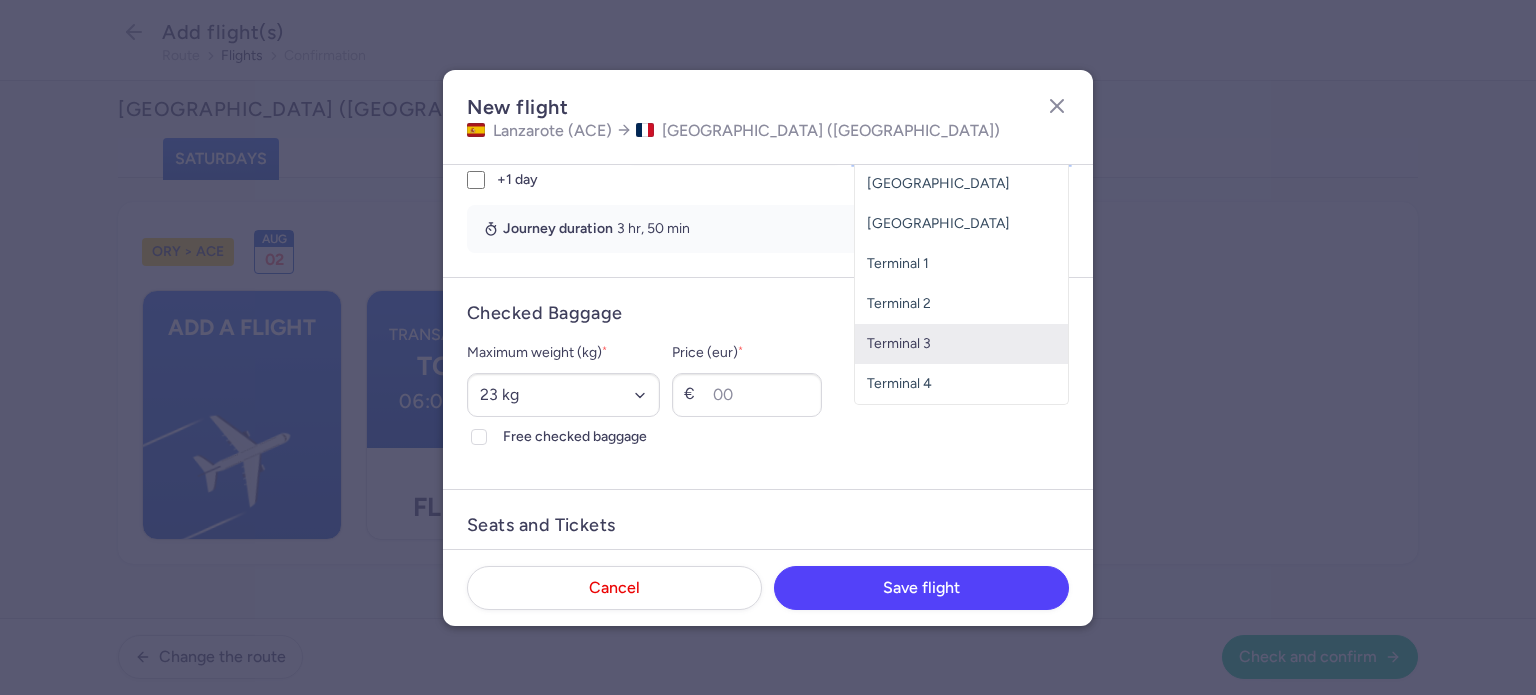 click on "Terminal 3" at bounding box center [961, 344] 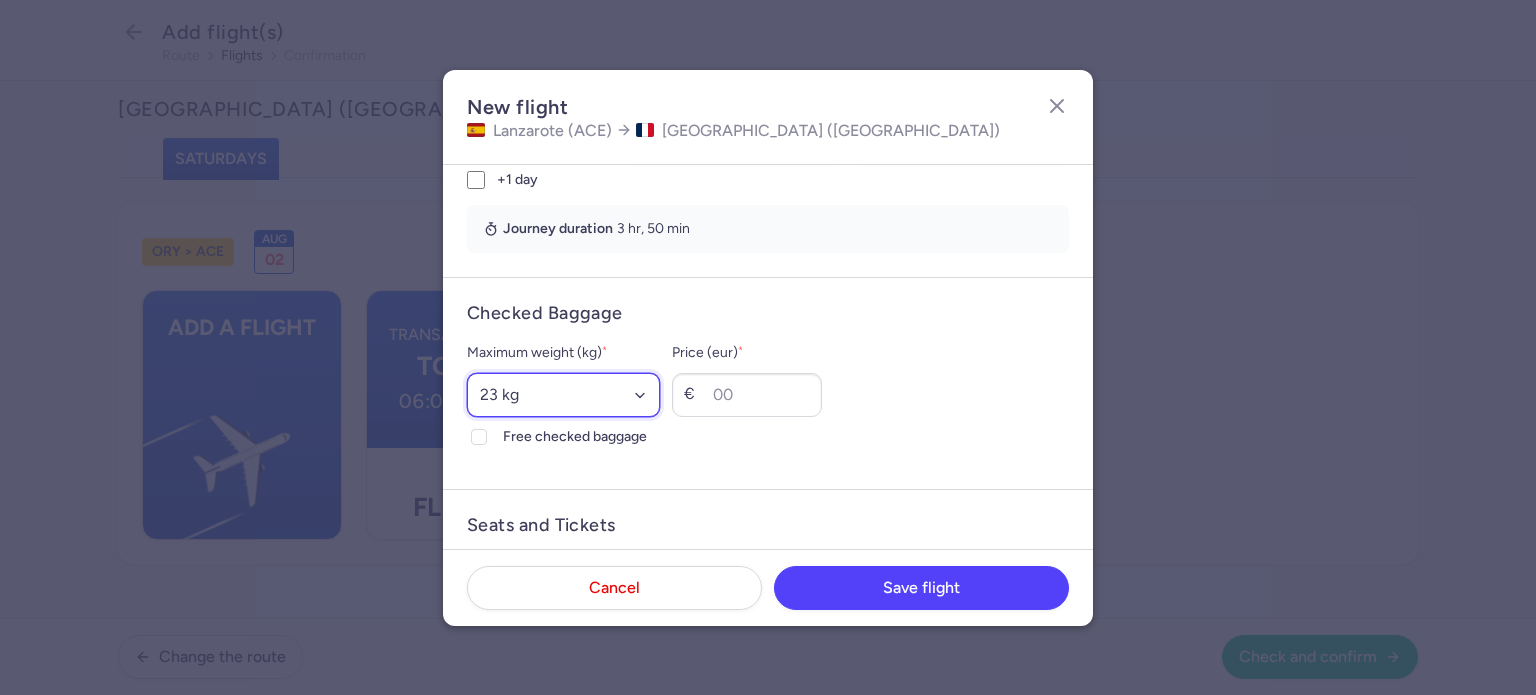 click on "Select an option 15 kg 16 kg 17 kg 18 kg 19 kg 20 kg 21 kg 22 kg 23 kg 24 kg 25 kg 26 kg 27 kg 28 kg 29 kg 30 kg 31 kg 32 kg 33 kg 34 kg 35 kg" at bounding box center (563, 395) 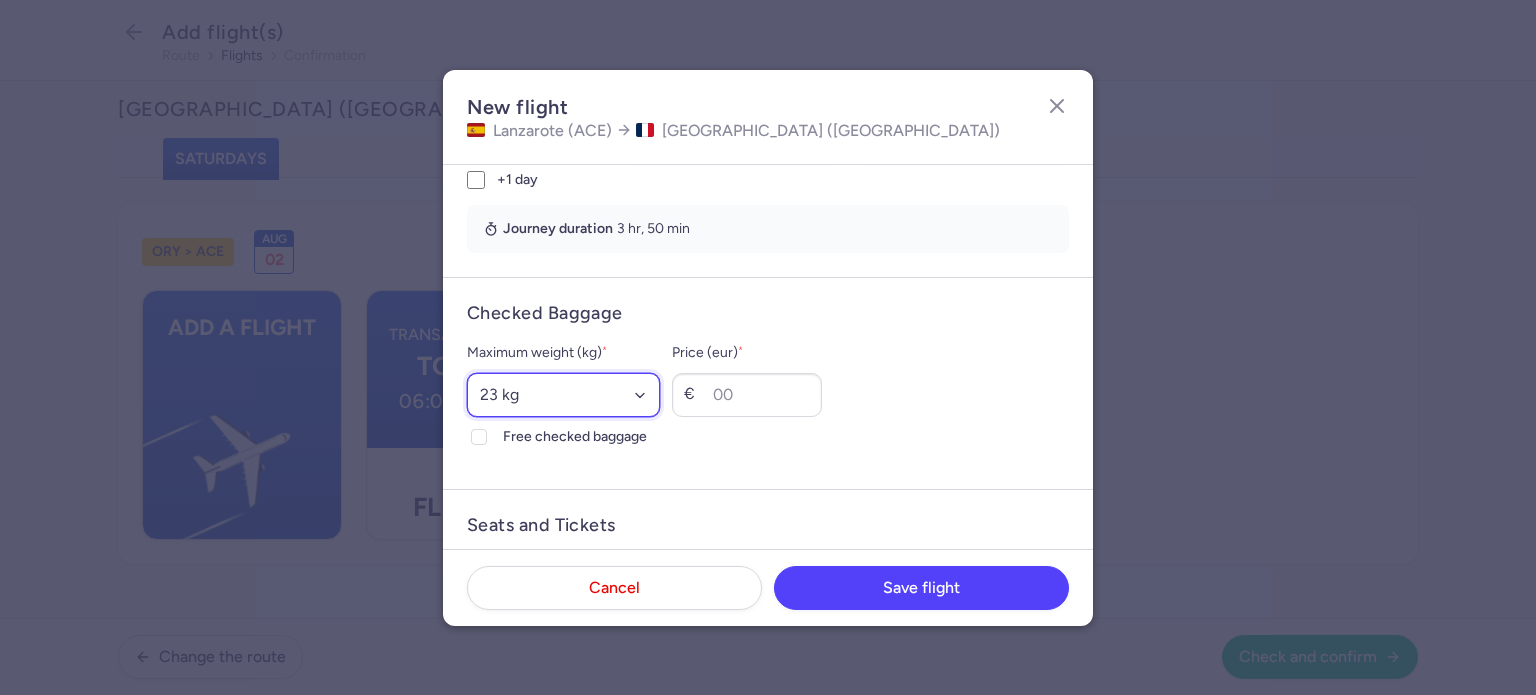 select on "20" 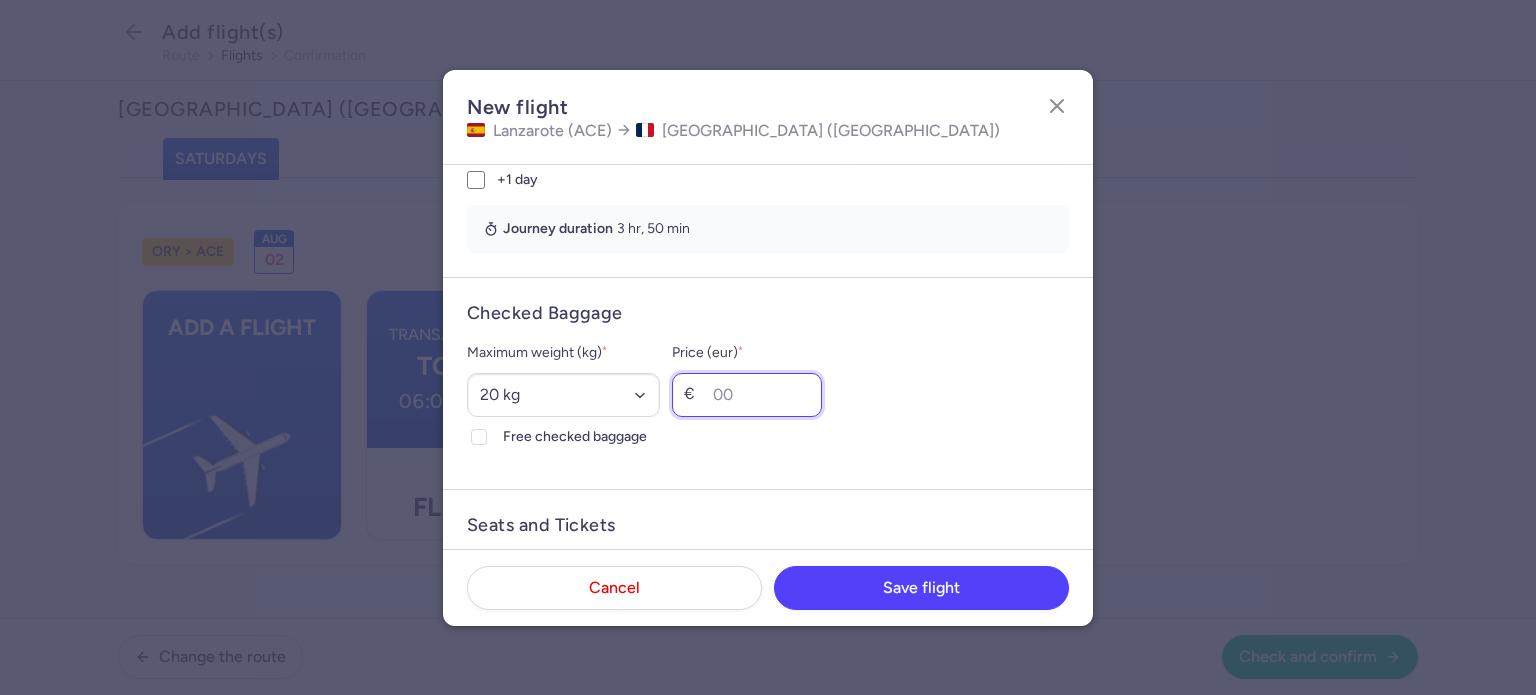 click on "Price (eur)  *" at bounding box center [747, 395] 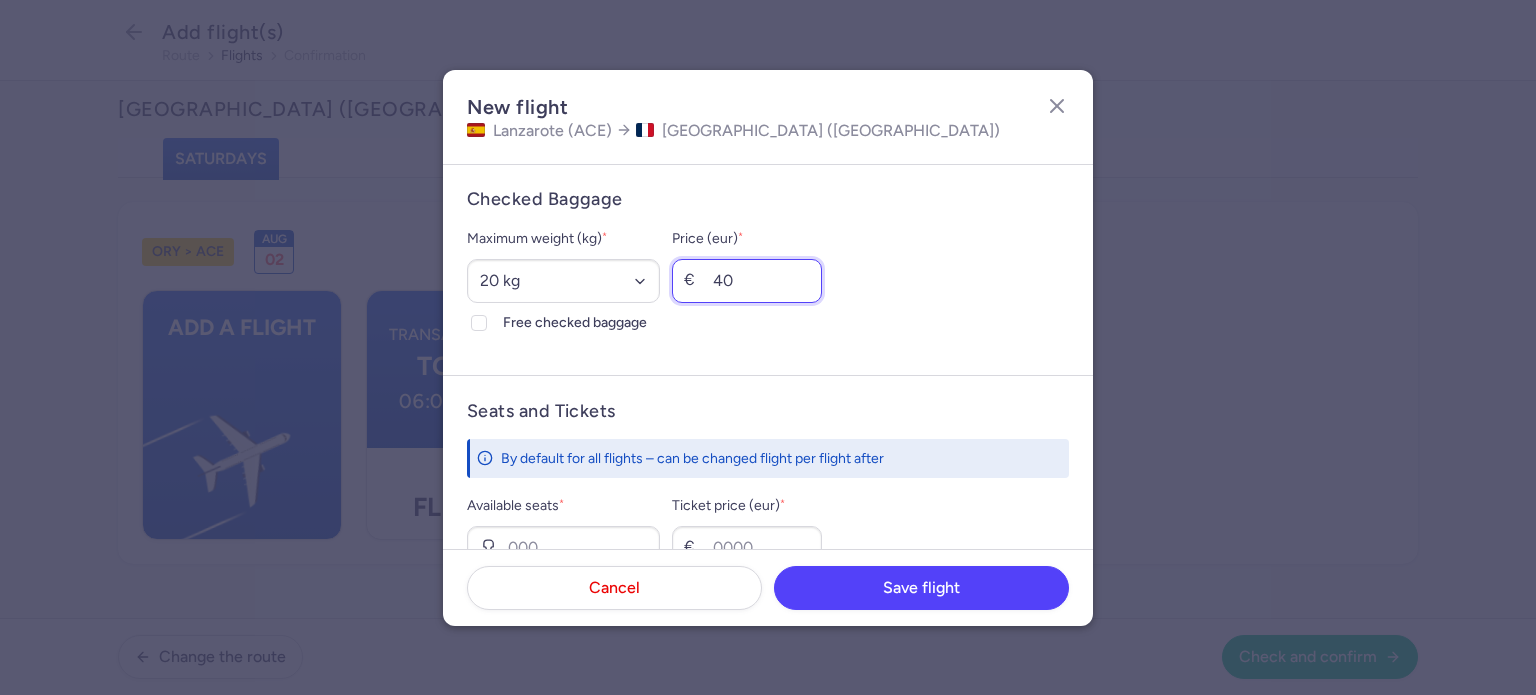 scroll, scrollTop: 613, scrollLeft: 0, axis: vertical 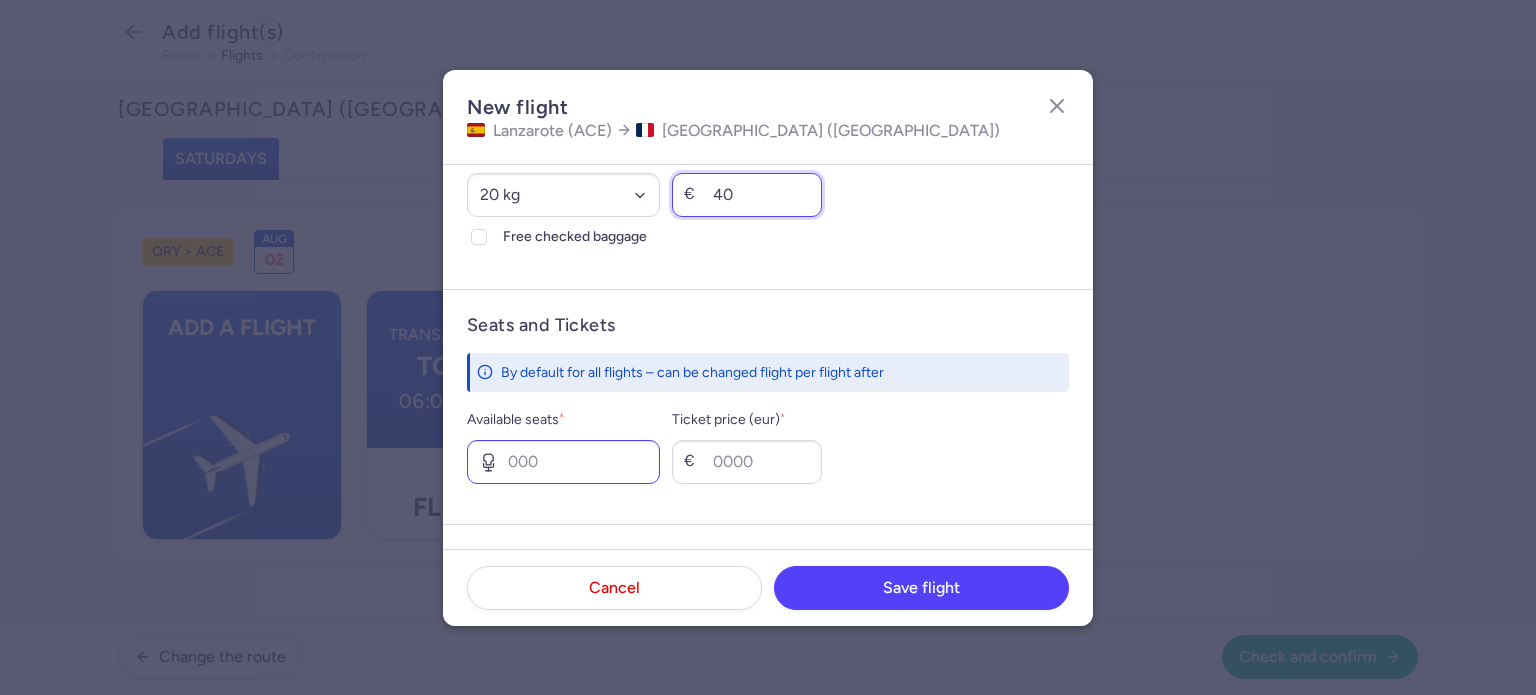 type on "40" 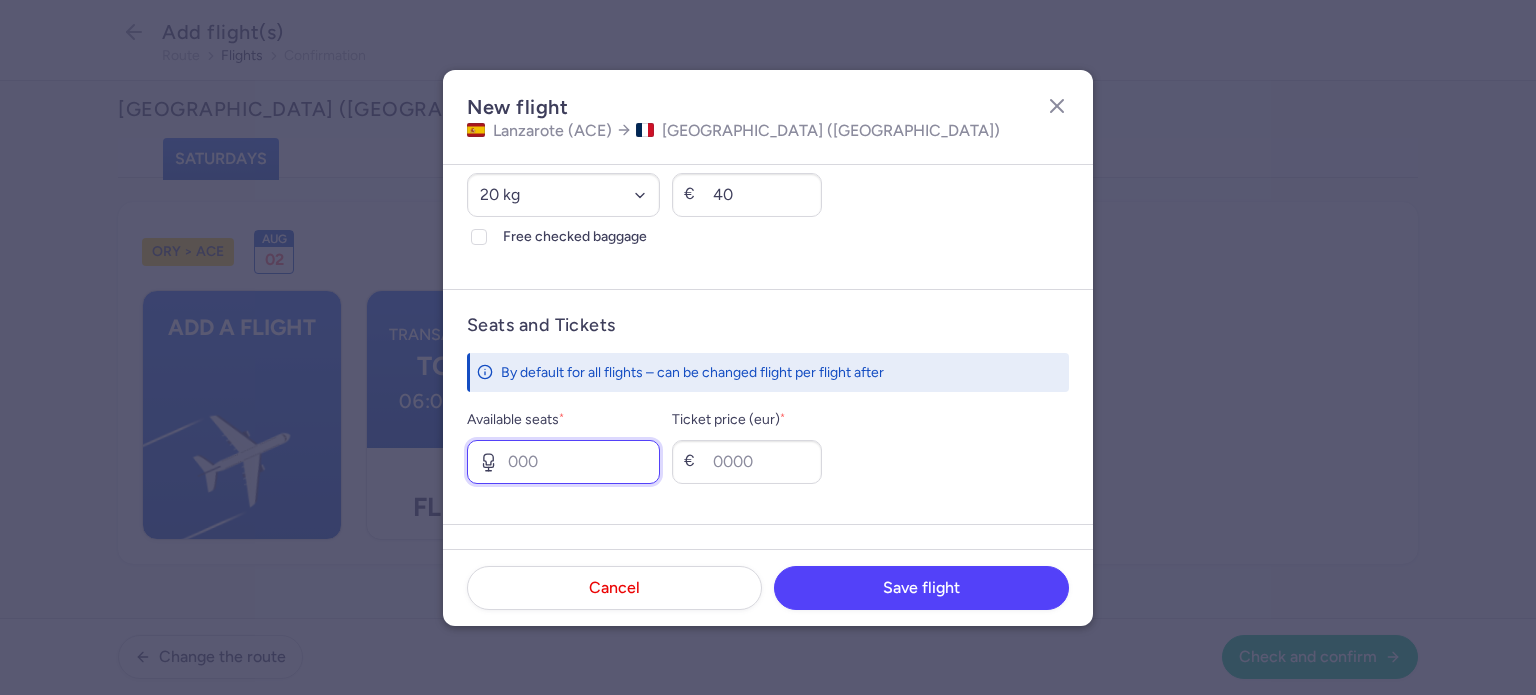 click on "Available seats  *" at bounding box center [563, 462] 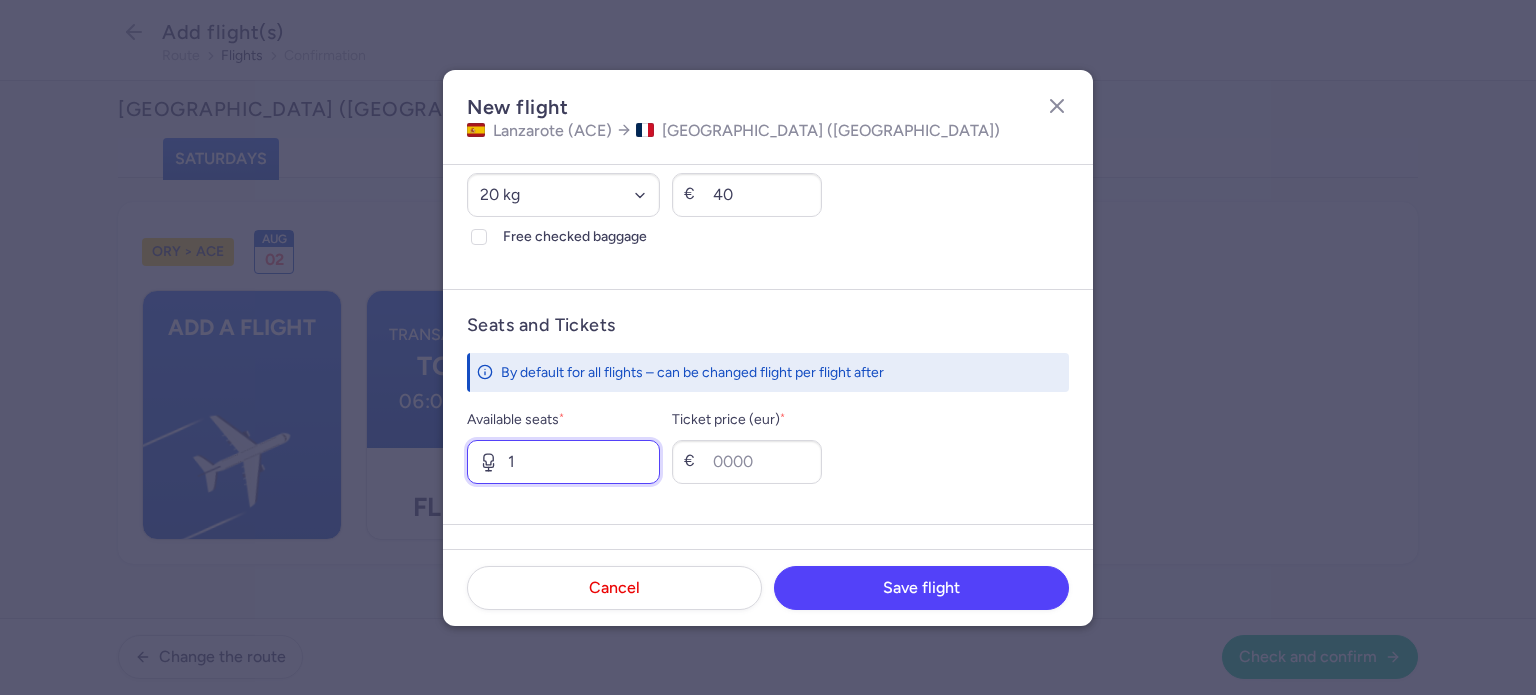 type on "1" 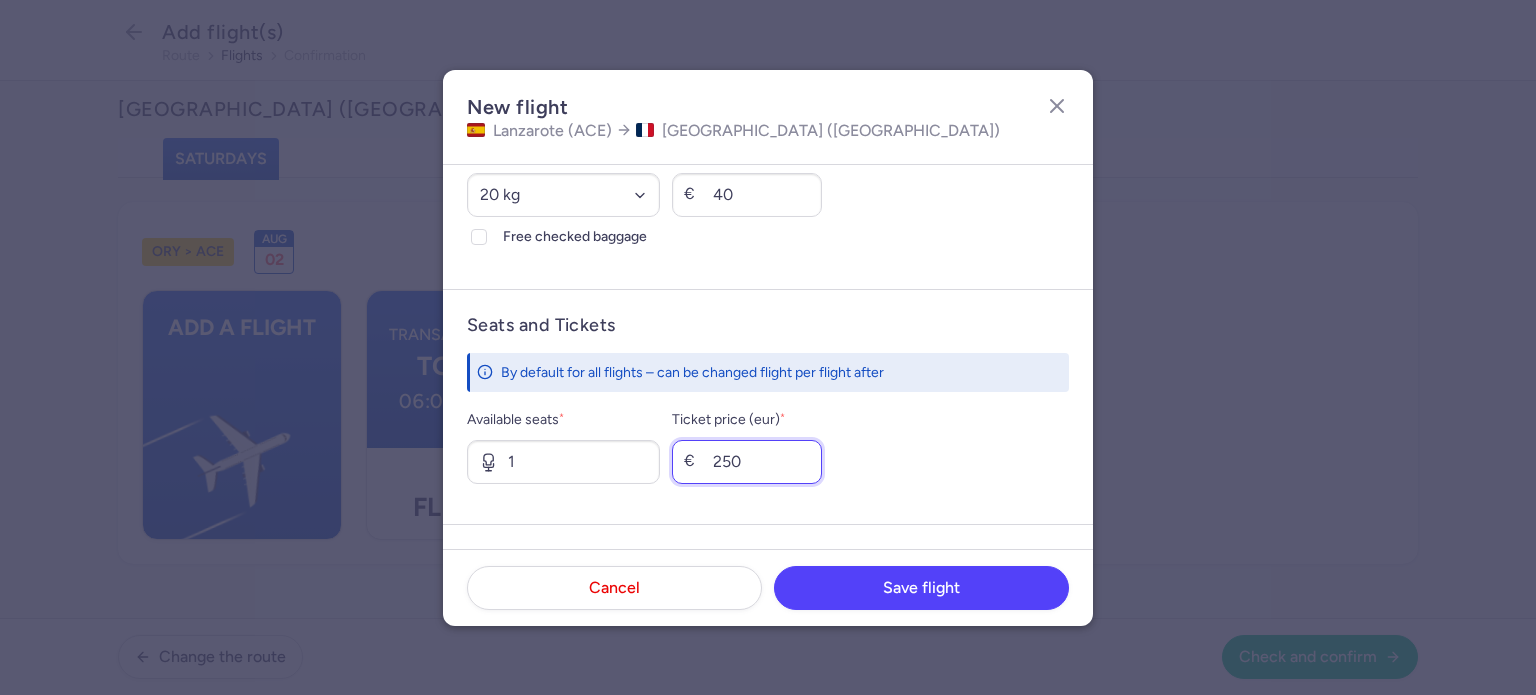 scroll, scrollTop: 813, scrollLeft: 0, axis: vertical 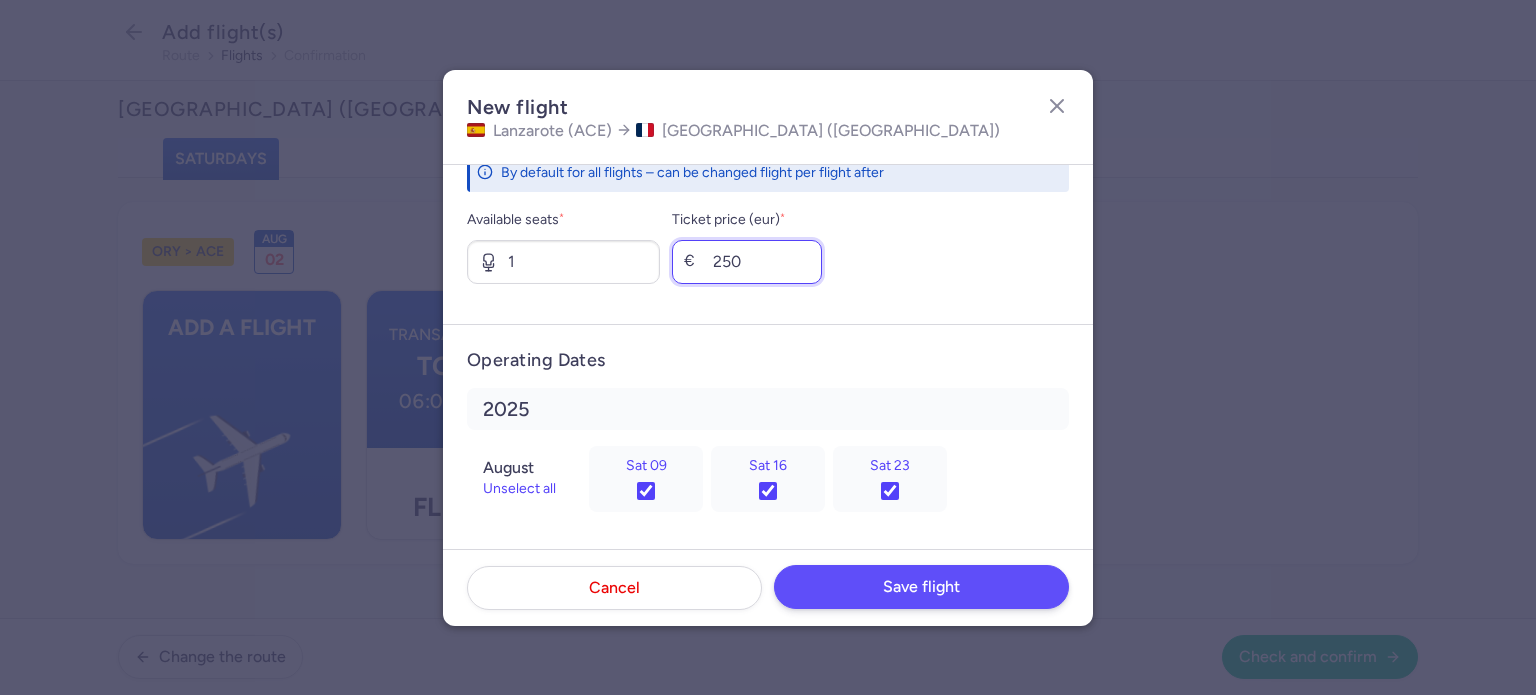 type on "250" 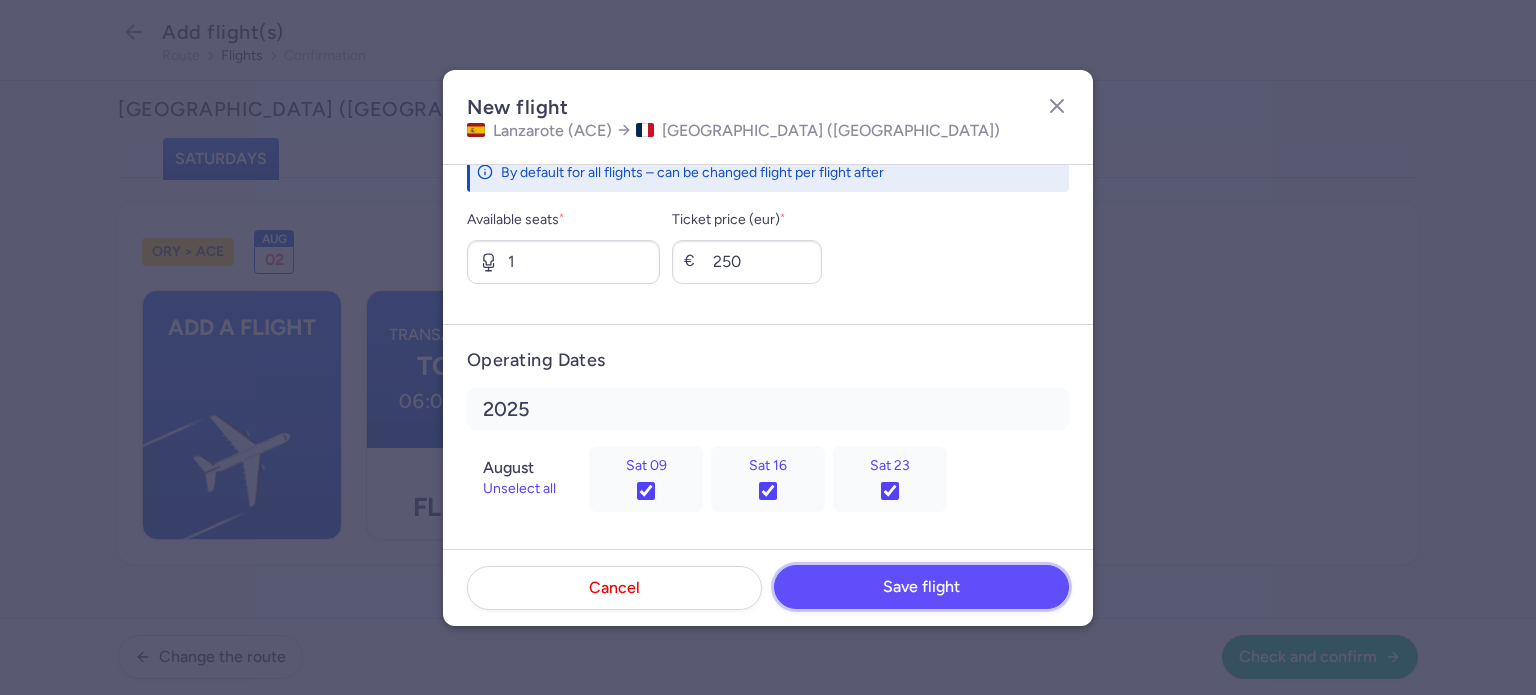 click on "Save flight" at bounding box center (921, 587) 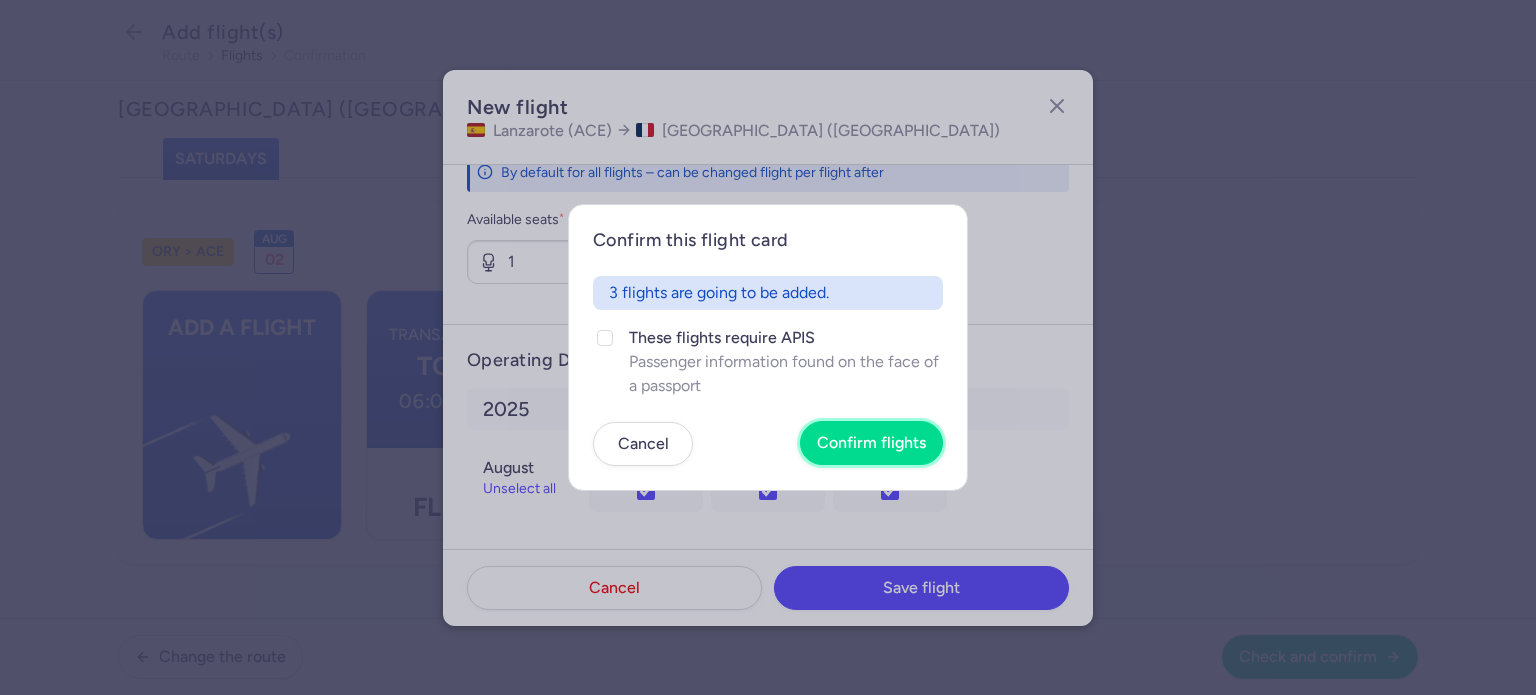 click on "Confirm flights" at bounding box center [871, 443] 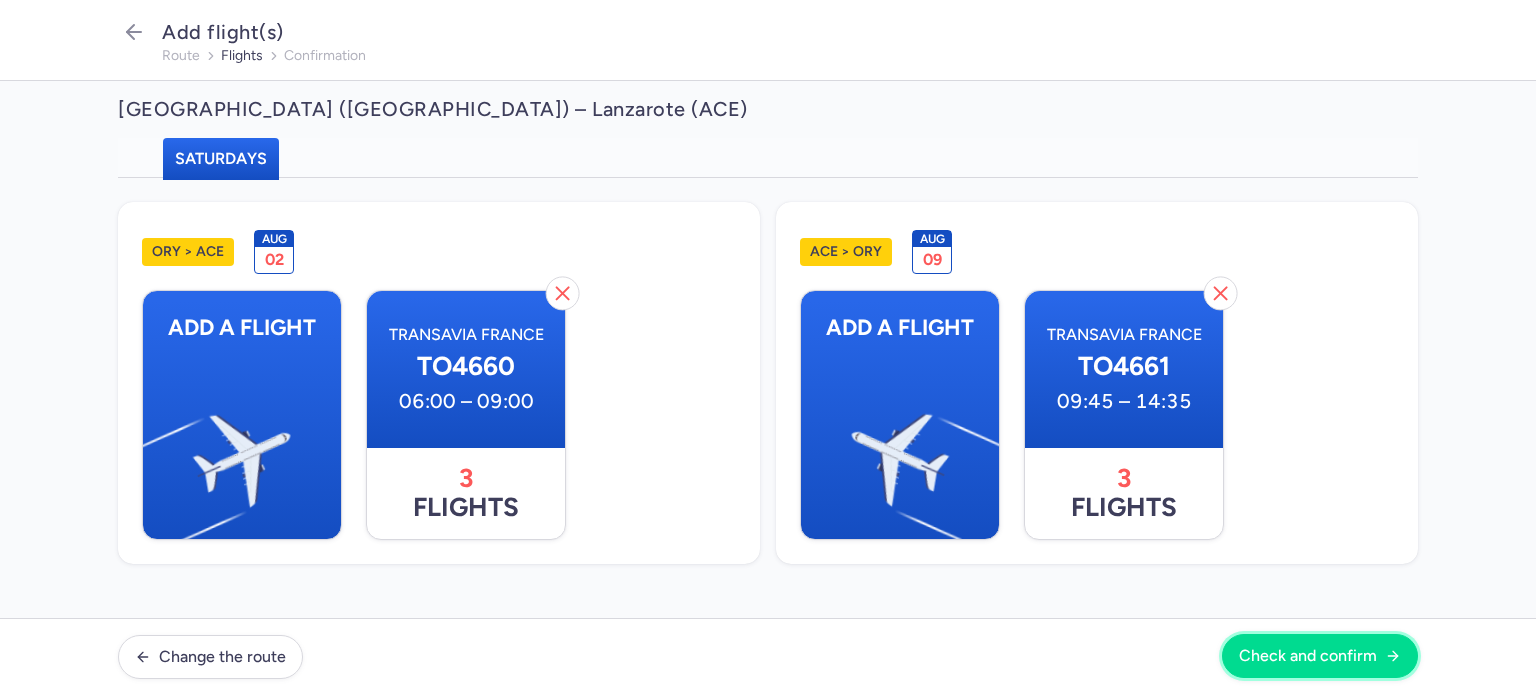 click on "Check and confirm" at bounding box center [1308, 656] 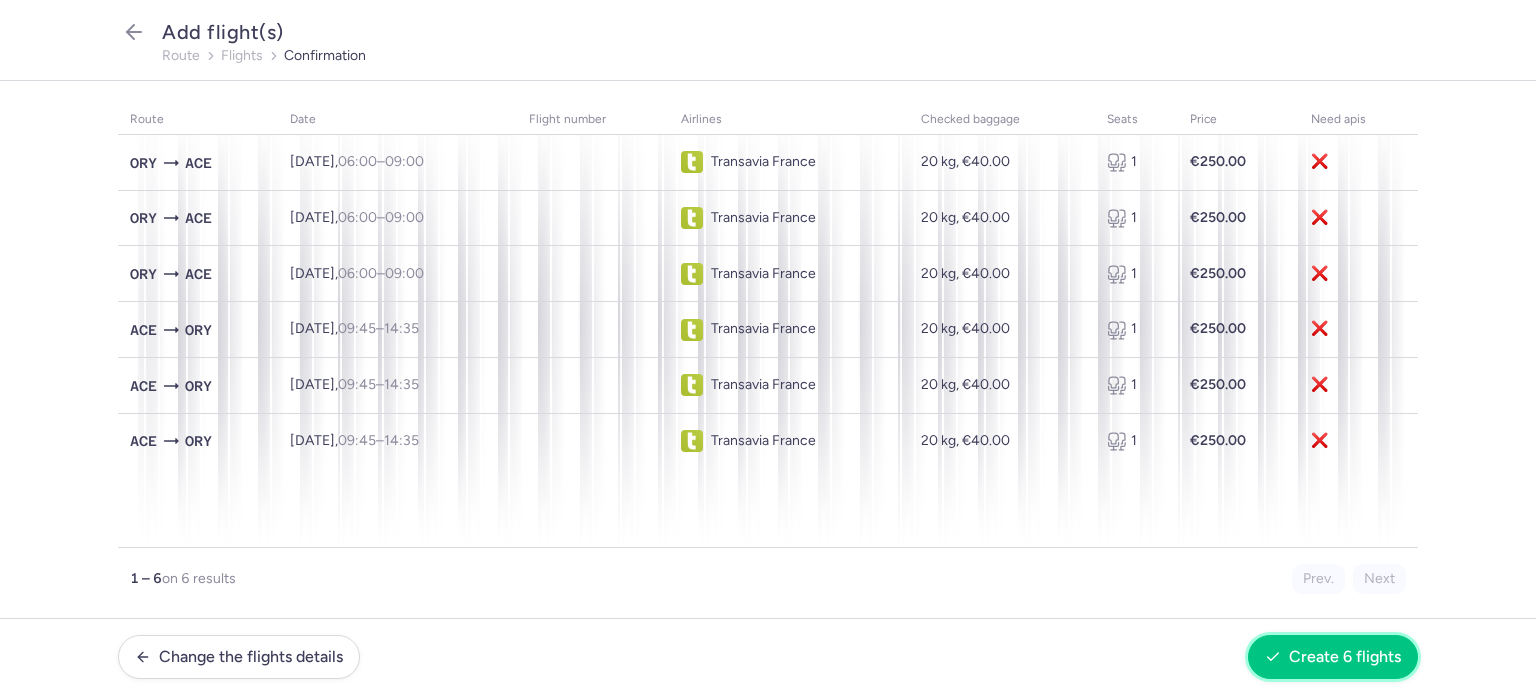 click 